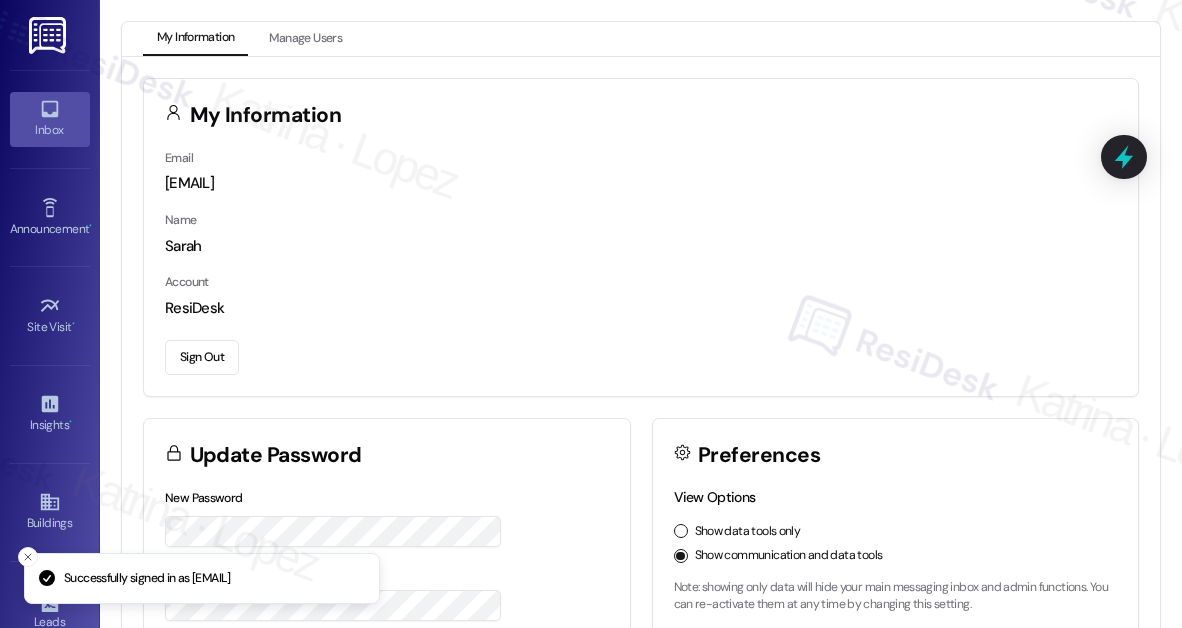 scroll, scrollTop: 0, scrollLeft: 0, axis: both 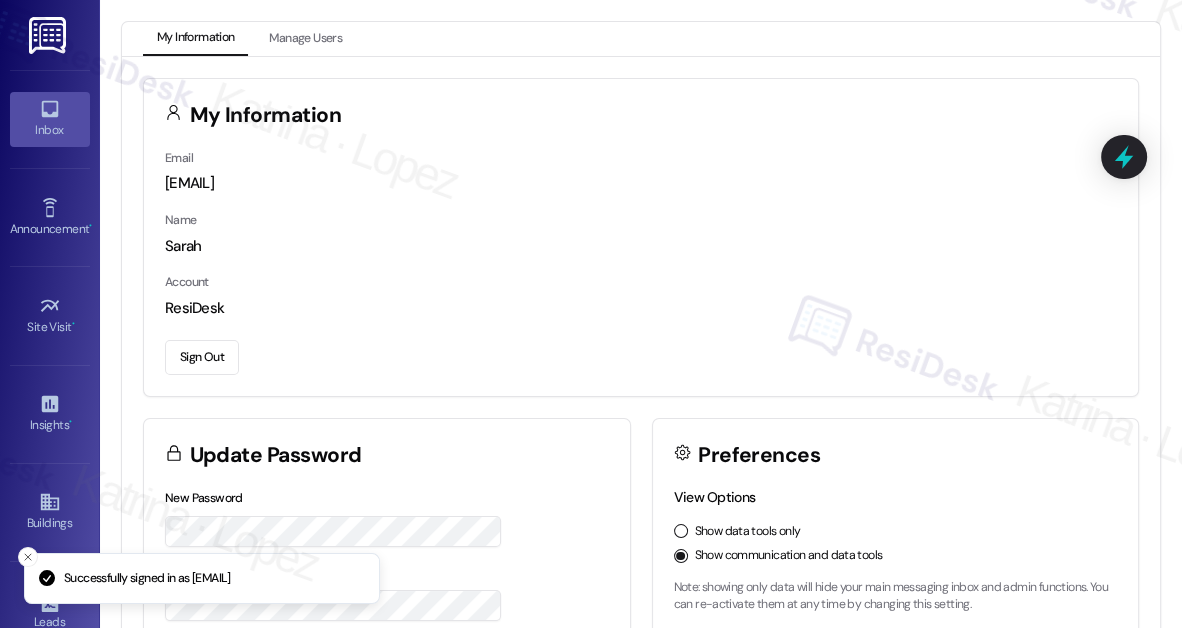 click on "Inbox" at bounding box center (50, 130) 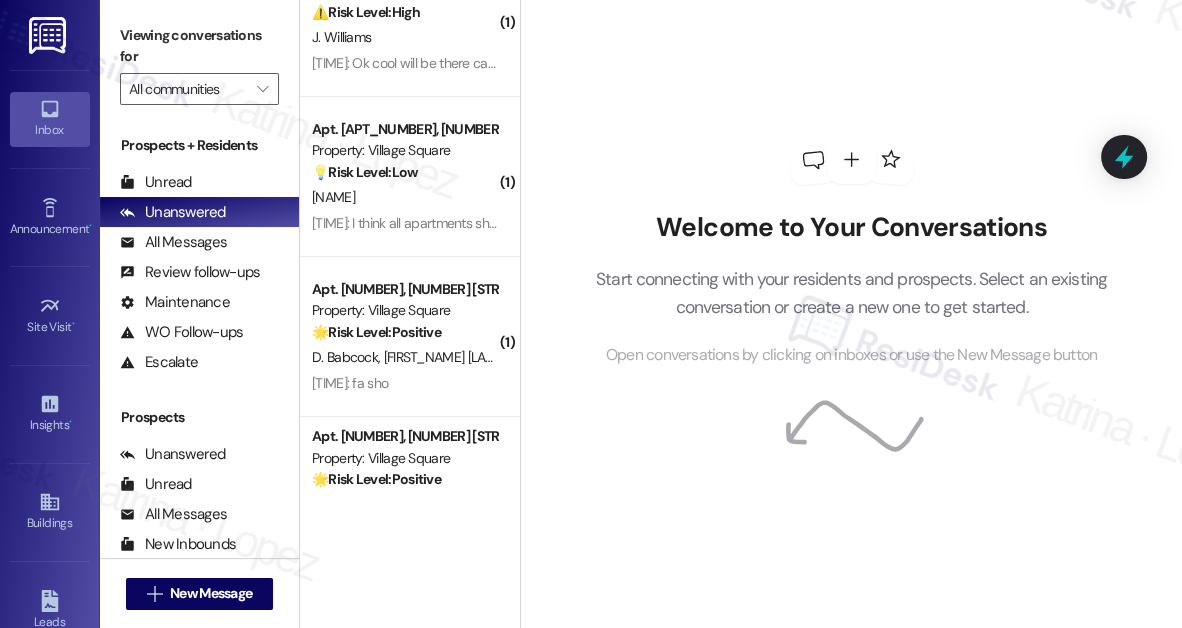 scroll, scrollTop: 0, scrollLeft: 0, axis: both 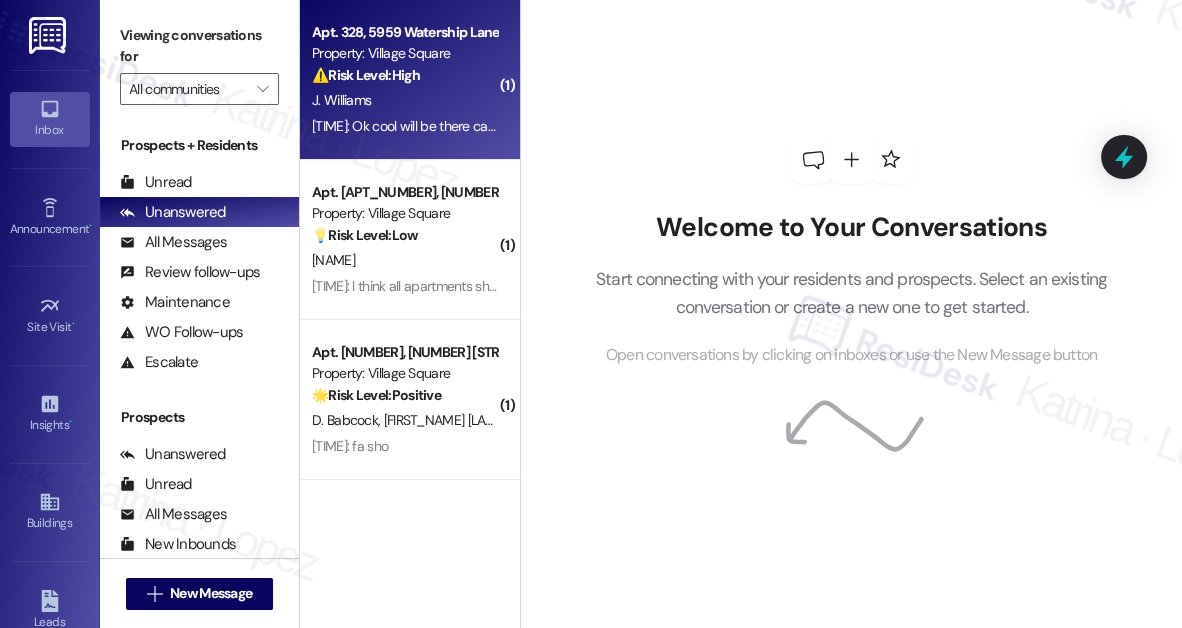 click on "Apt. 328, 5959 Watership Lane" at bounding box center (404, 32) 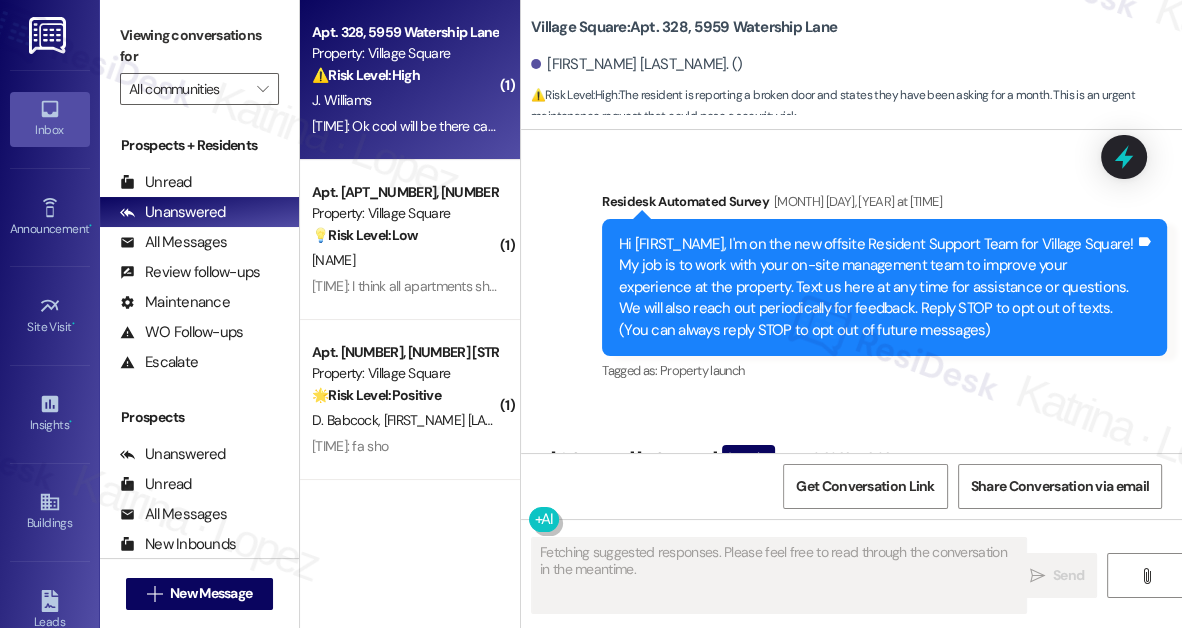 scroll, scrollTop: 34741, scrollLeft: 0, axis: vertical 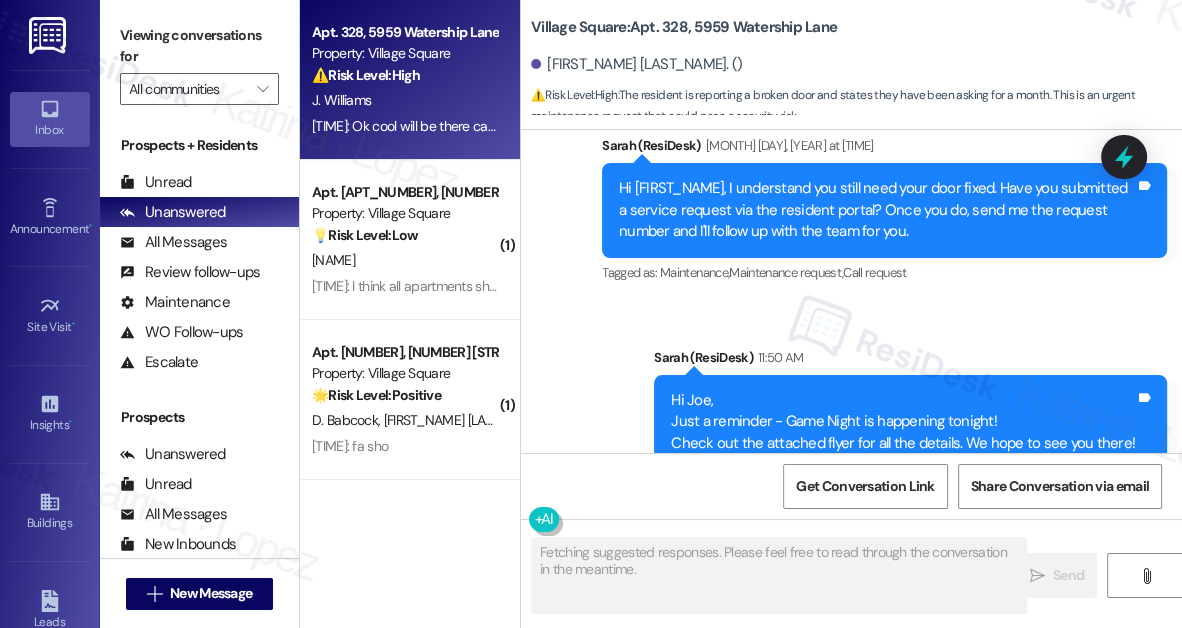 click on "Ok cool will be there can some body fix my door where the washer is located been asking for a month" at bounding box center [826, 593] 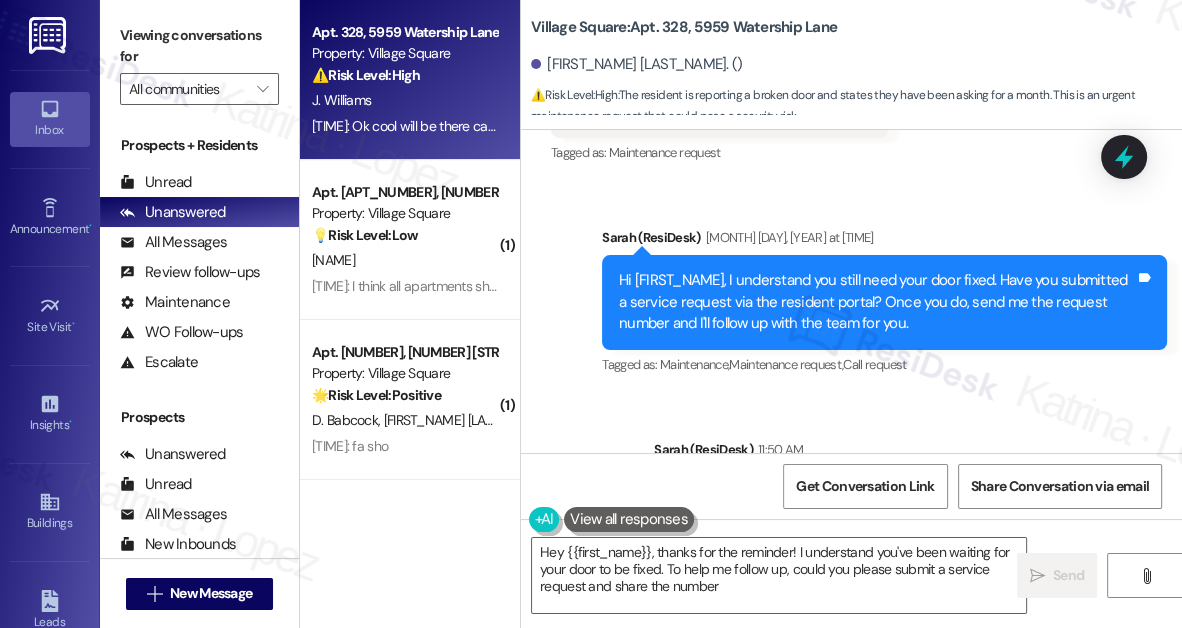 scroll, scrollTop: 34741, scrollLeft: 0, axis: vertical 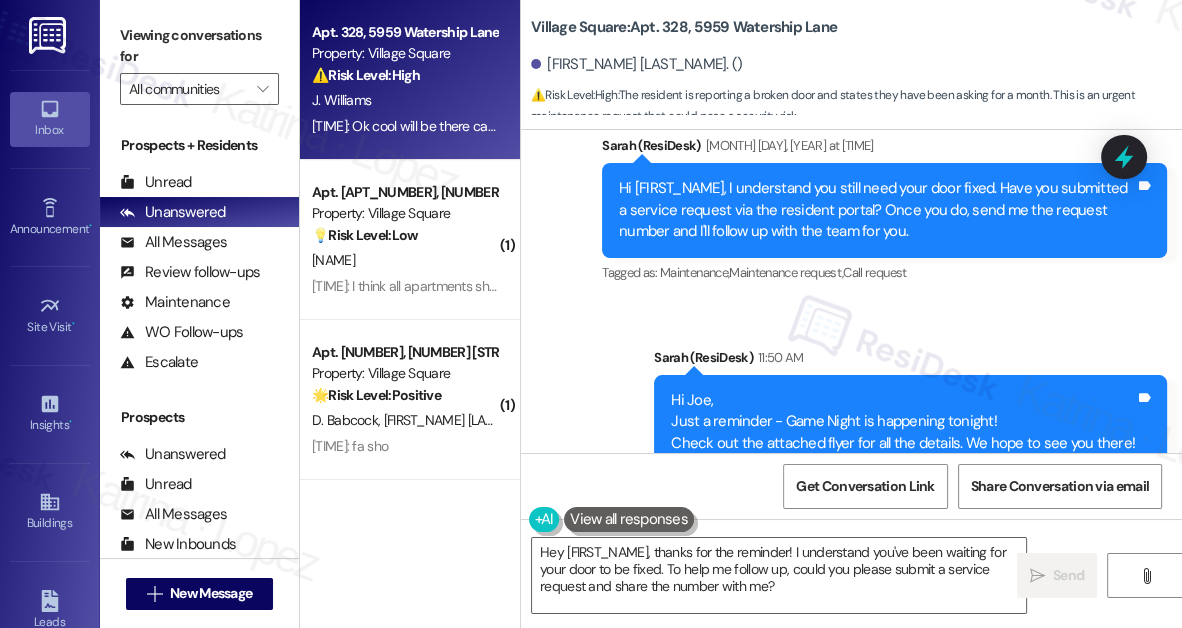 drag, startPoint x: 757, startPoint y: 374, endPoint x: 705, endPoint y: 344, distance: 60.033325 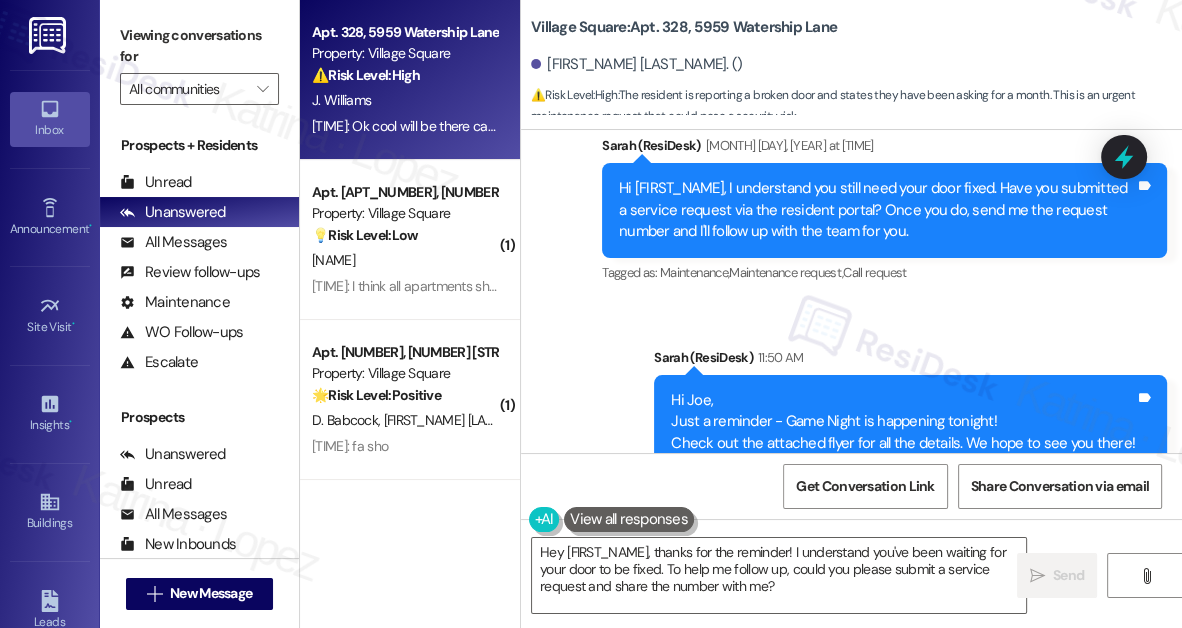 click on "[FIRST_NAME] [LAST_NAME] [TIME]" at bounding box center (833, 543) 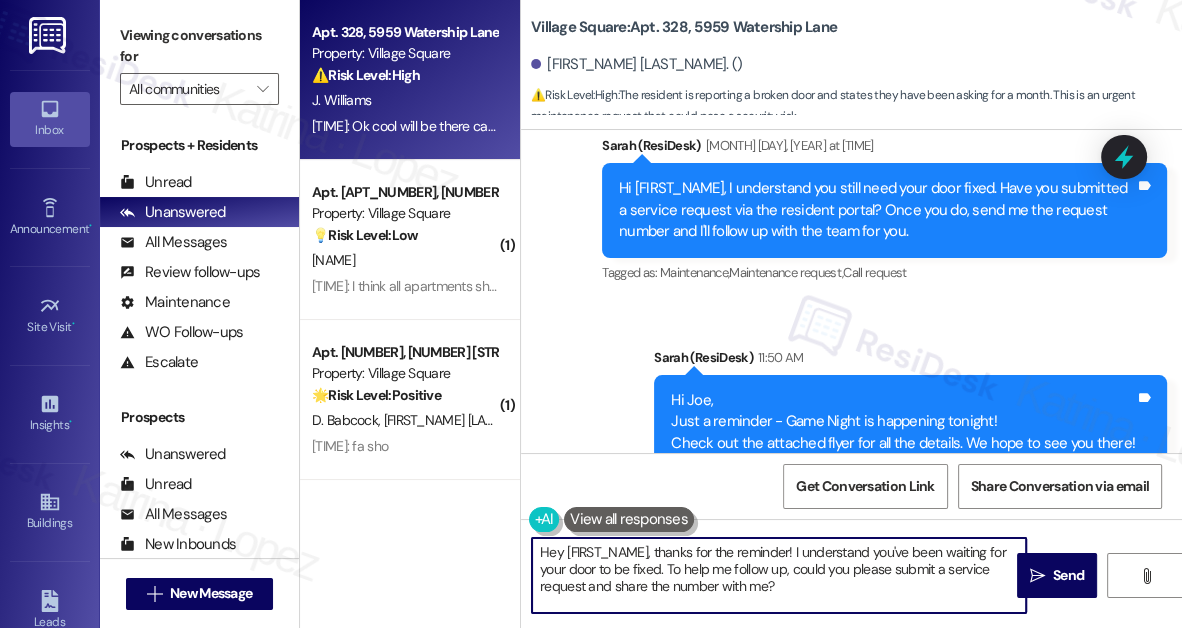 drag, startPoint x: 562, startPoint y: 546, endPoint x: 514, endPoint y: 544, distance: 48.04165 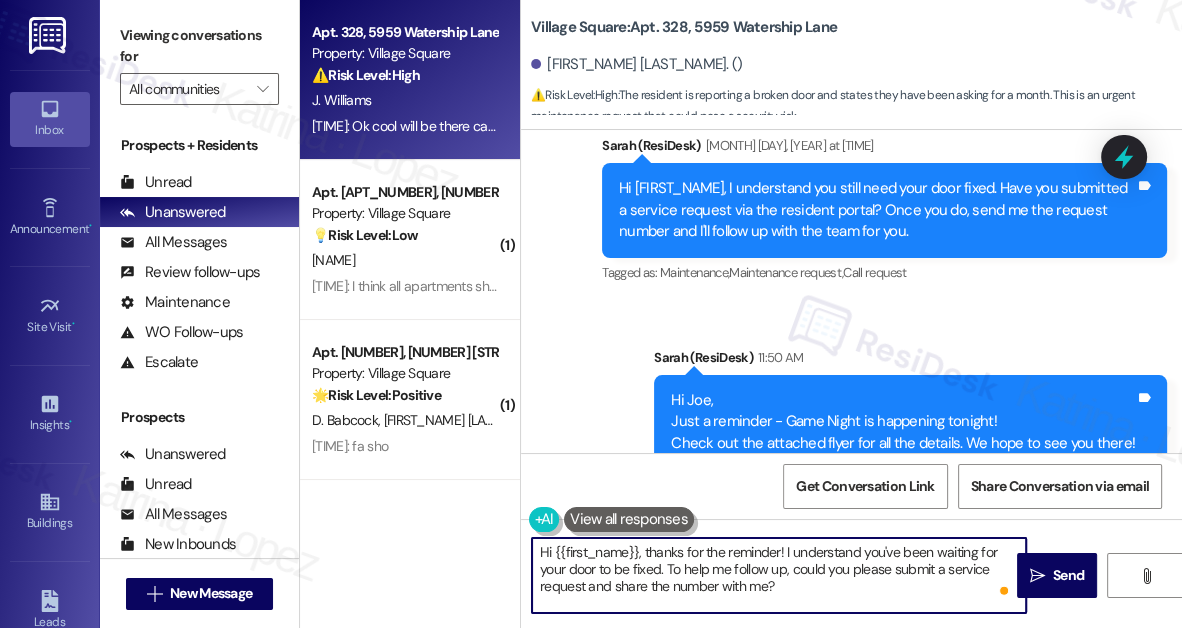 drag, startPoint x: 667, startPoint y: 569, endPoint x: 789, endPoint y: 596, distance: 124.95199 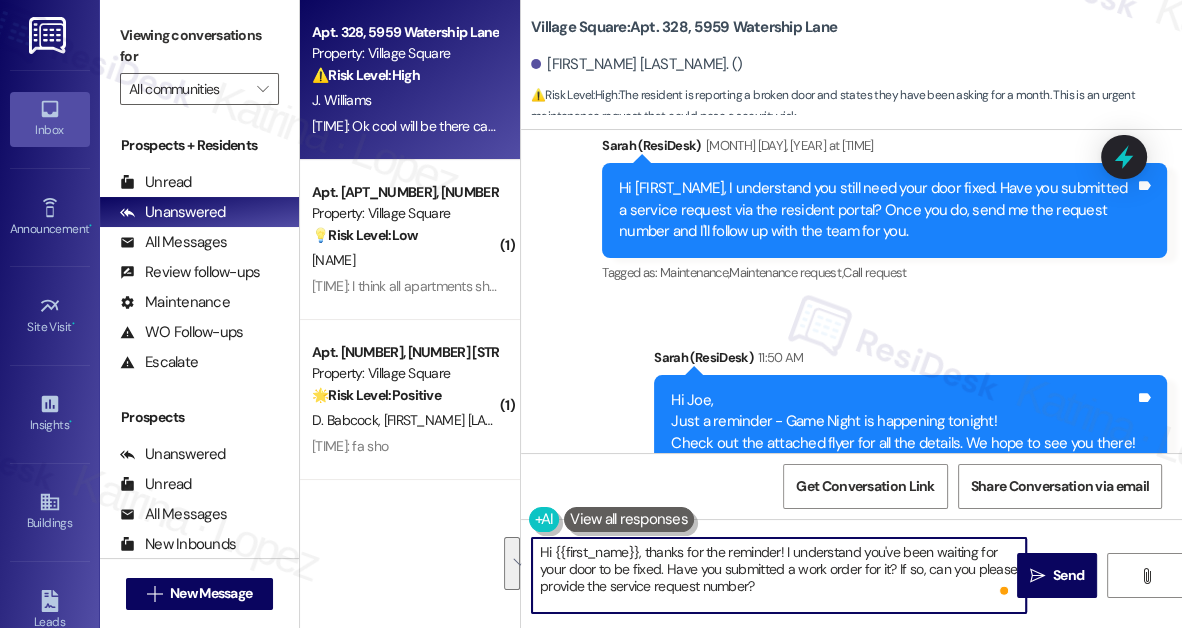 type on "Hi {{first_name}}, thanks for the reminder! I understand you've been waiting for your door to be fixed. Have you submitted a work order for it? If so, can you please provide the service request number?" 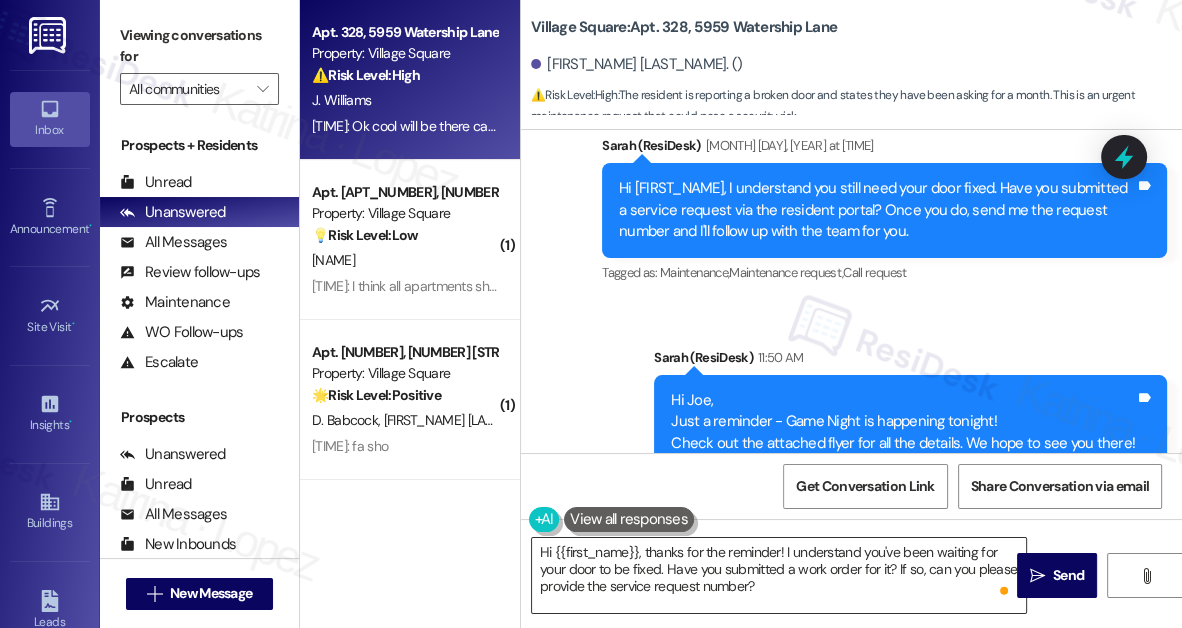 click on "Hi {{first_name}}, thanks for the reminder! I understand you've been waiting for your door to be fixed. Have you submitted a work order for it? If so, can you please provide the service request number?" at bounding box center (779, 575) 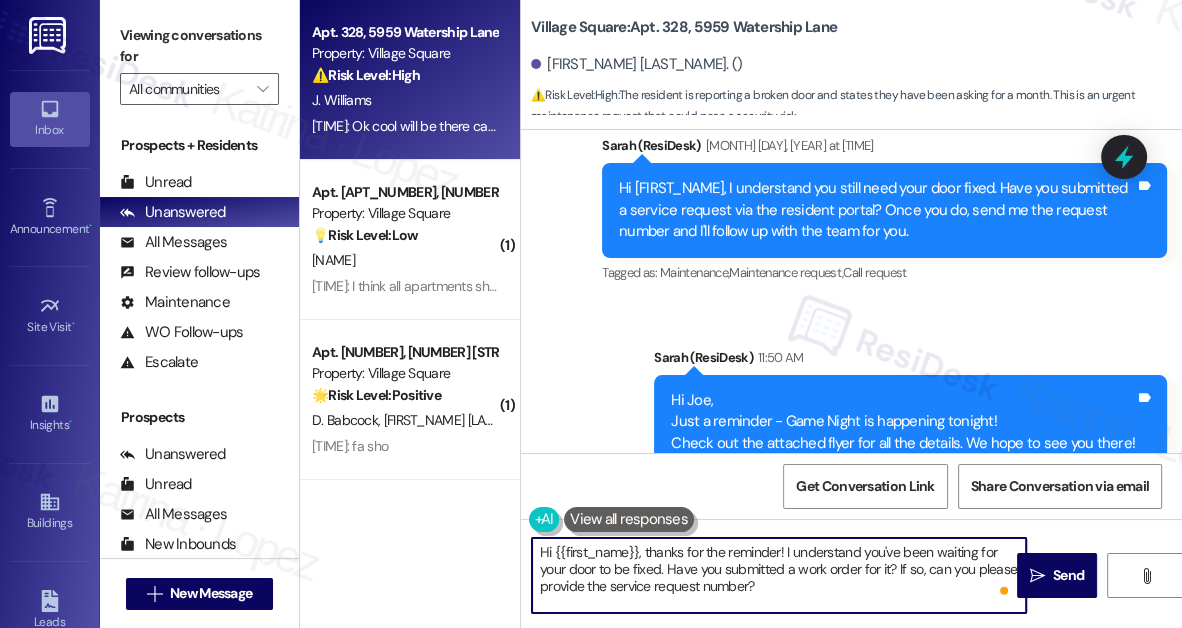 click on "Hi {{first_name}}, thanks for the reminder! I understand you've been waiting for your door to be fixed. Have you submitted a work order for it? If so, can you please provide the service request number?" at bounding box center [779, 575] 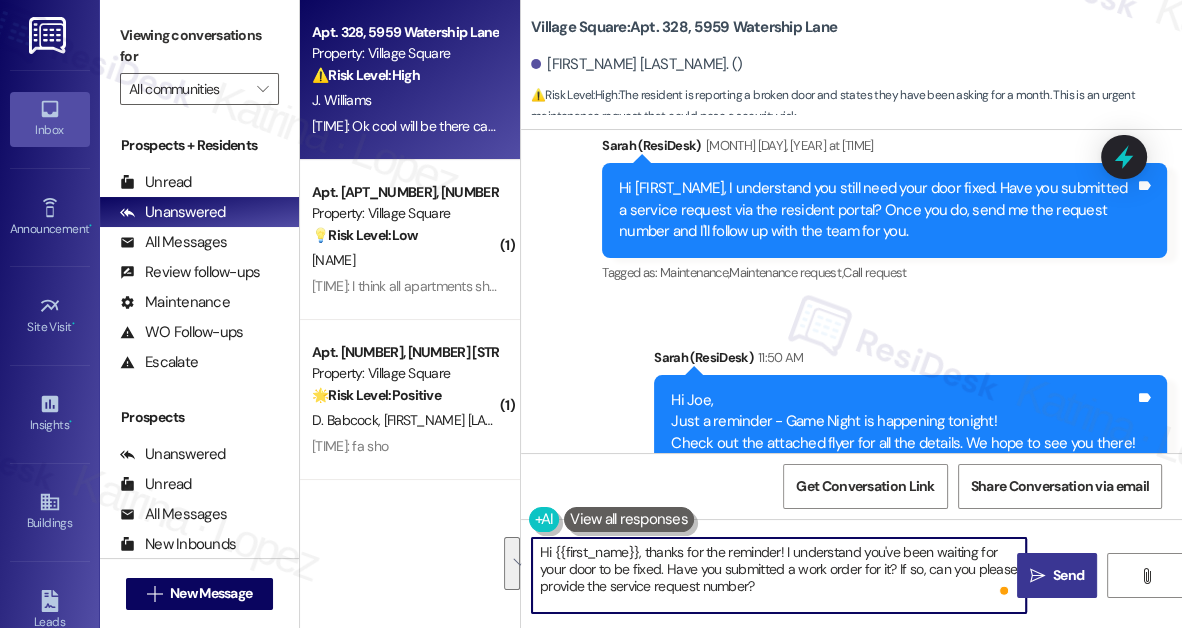 click on "Send" at bounding box center (1068, 575) 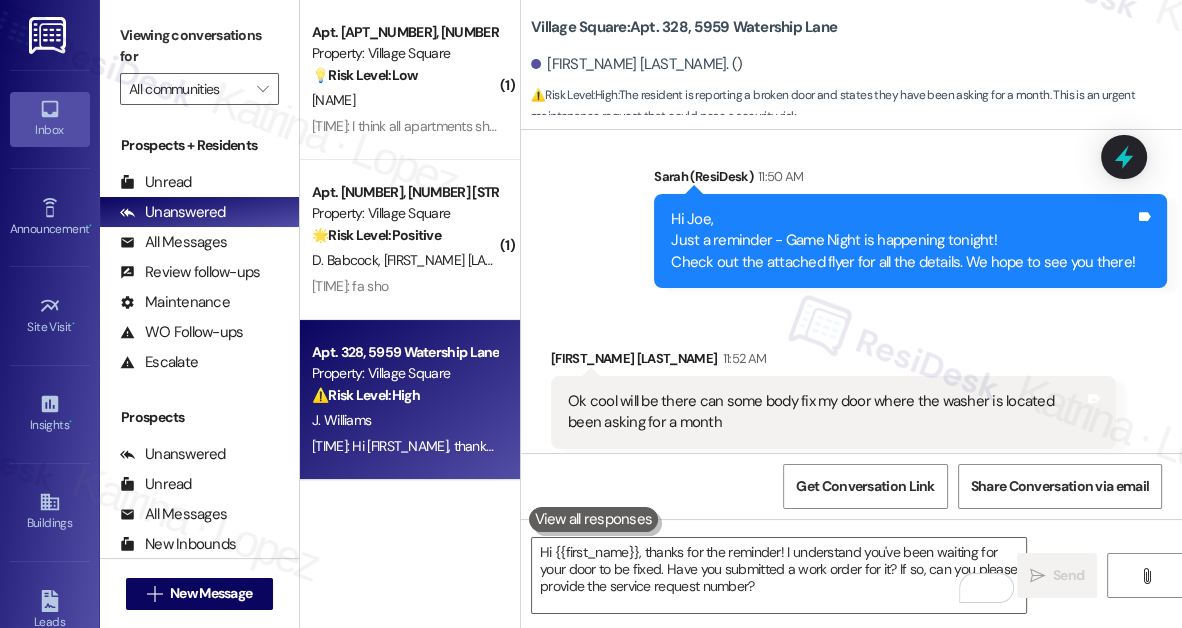 scroll, scrollTop: 34924, scrollLeft: 0, axis: vertical 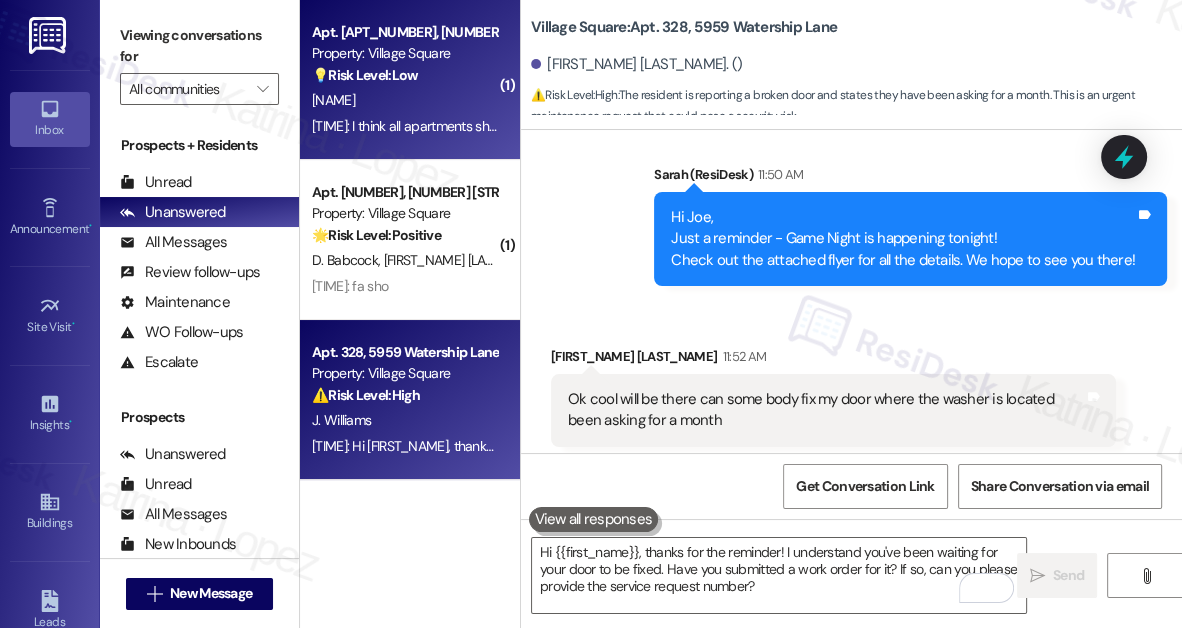 click on "[TIME]: I think all apartments should be checked by management before people move in to make sure housekeeping has been done properly [TIME]: I think all apartments should be checked by management before people move in to make sure housekeeping has been done properly" at bounding box center [404, 126] 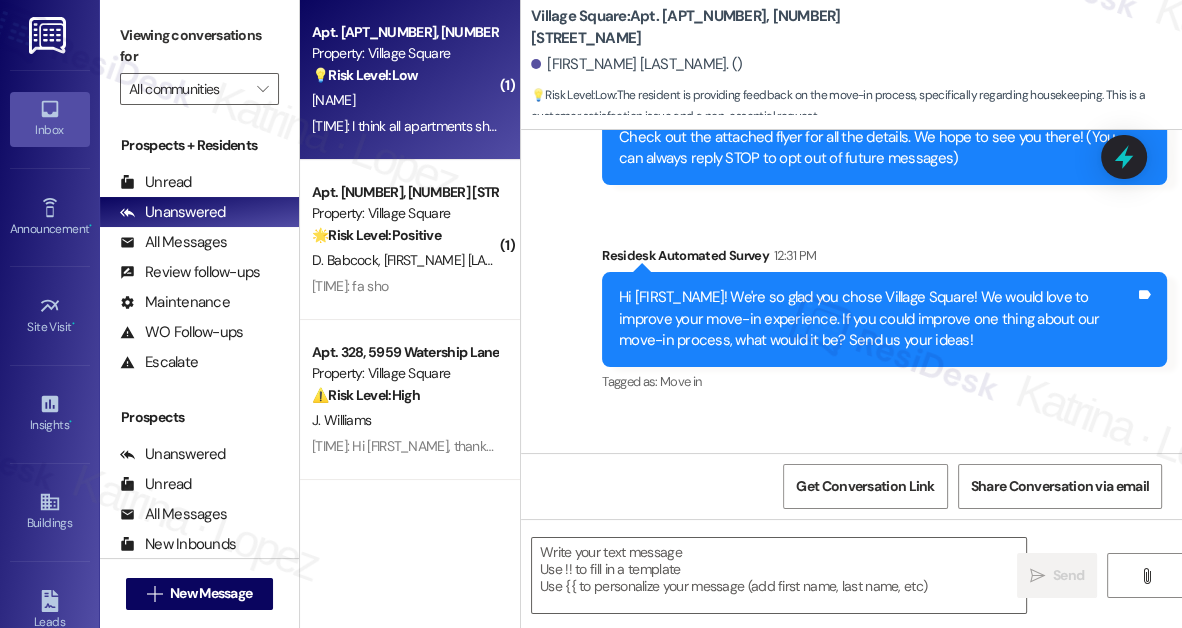 scroll, scrollTop: 416, scrollLeft: 0, axis: vertical 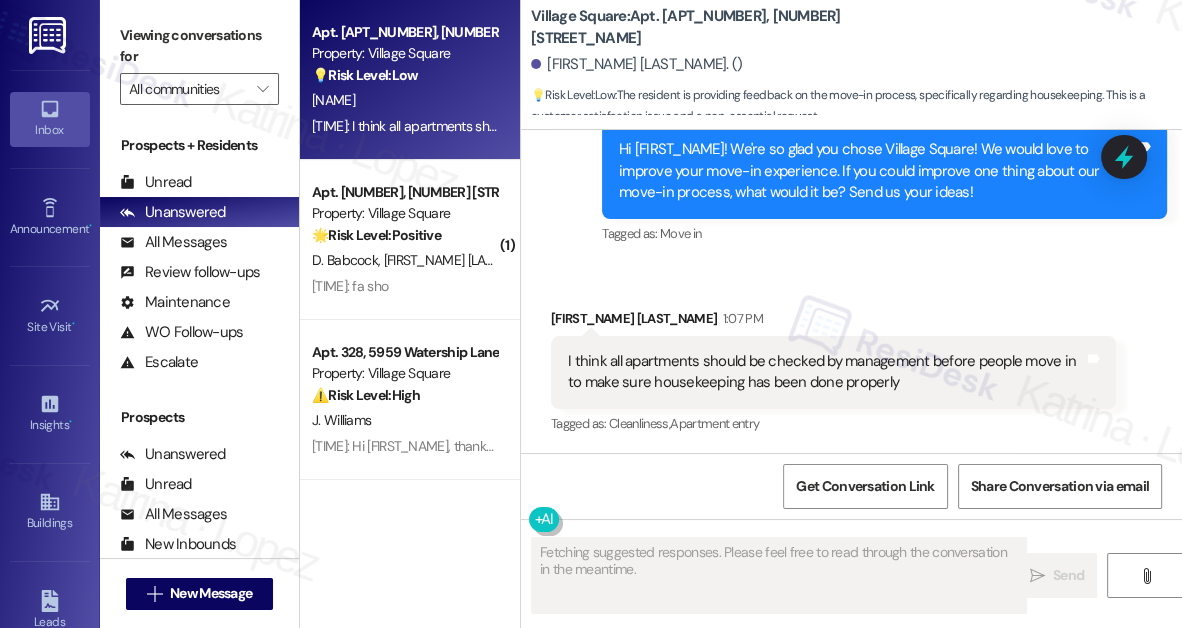 click on "I think all apartments should be checked by management before people move in to make sure housekeeping has been done properly Tags and notes" at bounding box center (833, 372) 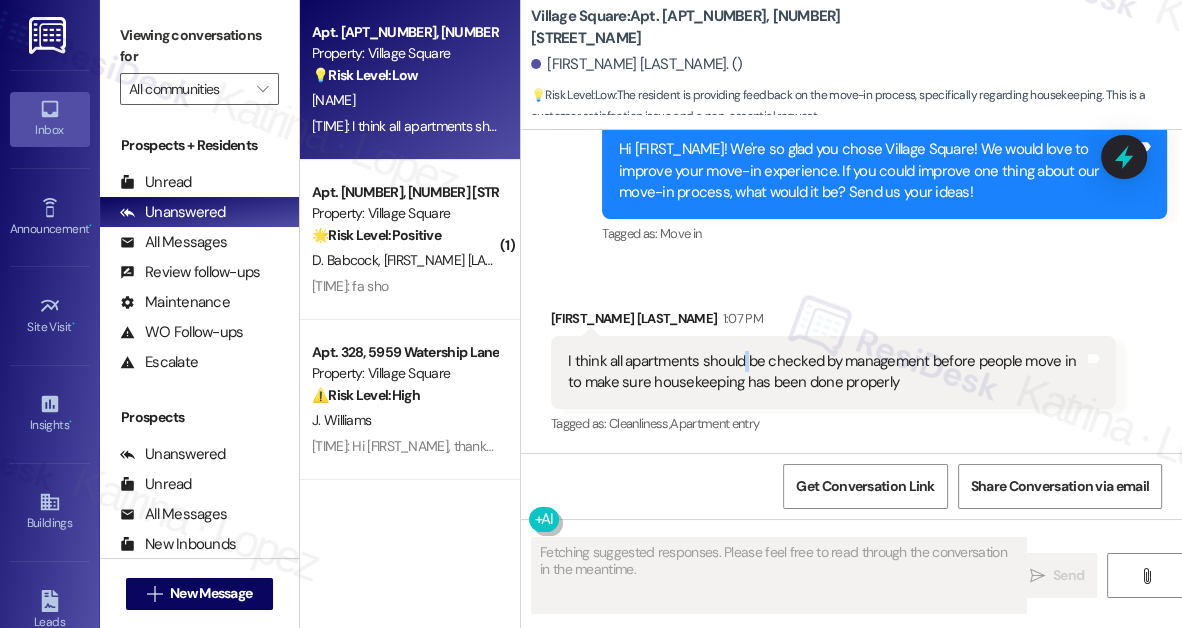 click on "I think all apartments should be checked by management before people move in to make sure housekeeping has been done properly Tags and notes" at bounding box center [833, 372] 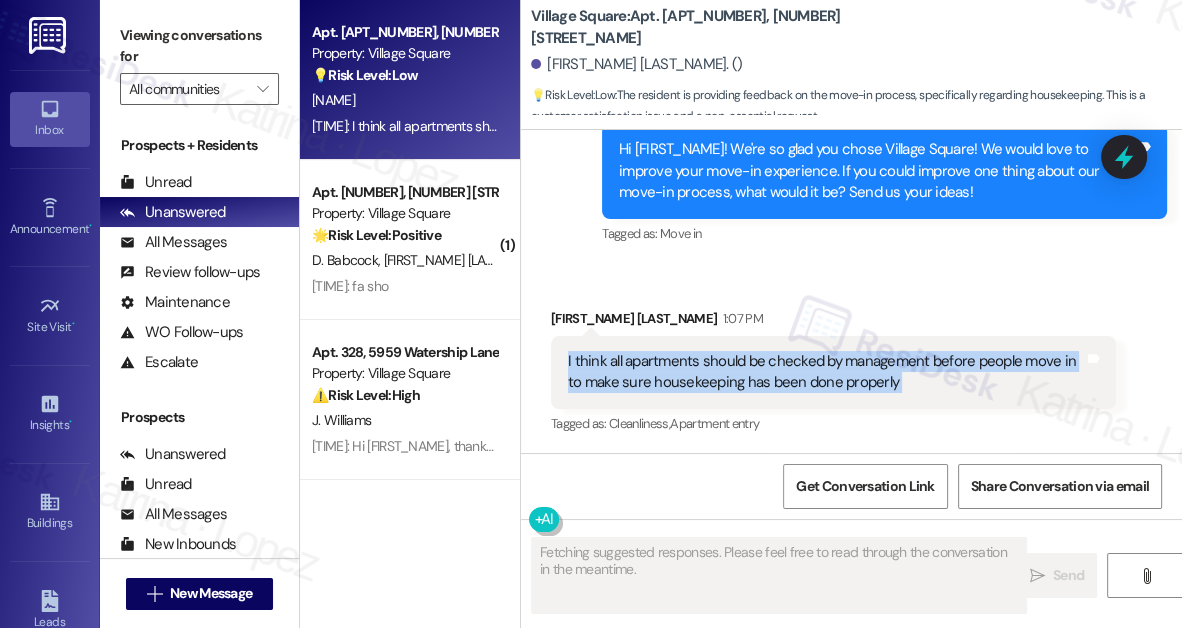 click on "I think all apartments should be checked by management before people move in to make sure housekeeping has been done properly Tags and notes" at bounding box center [833, 372] 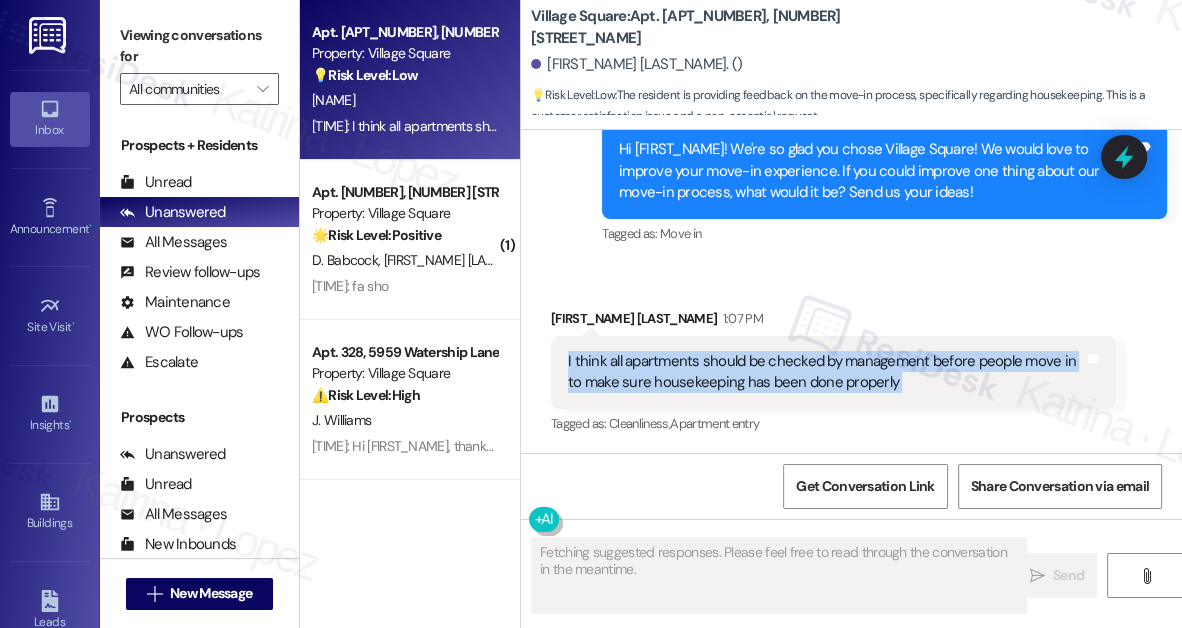 click on "I think all apartments should be checked by management before people move in to make sure housekeeping has been done properly" at bounding box center [826, 372] 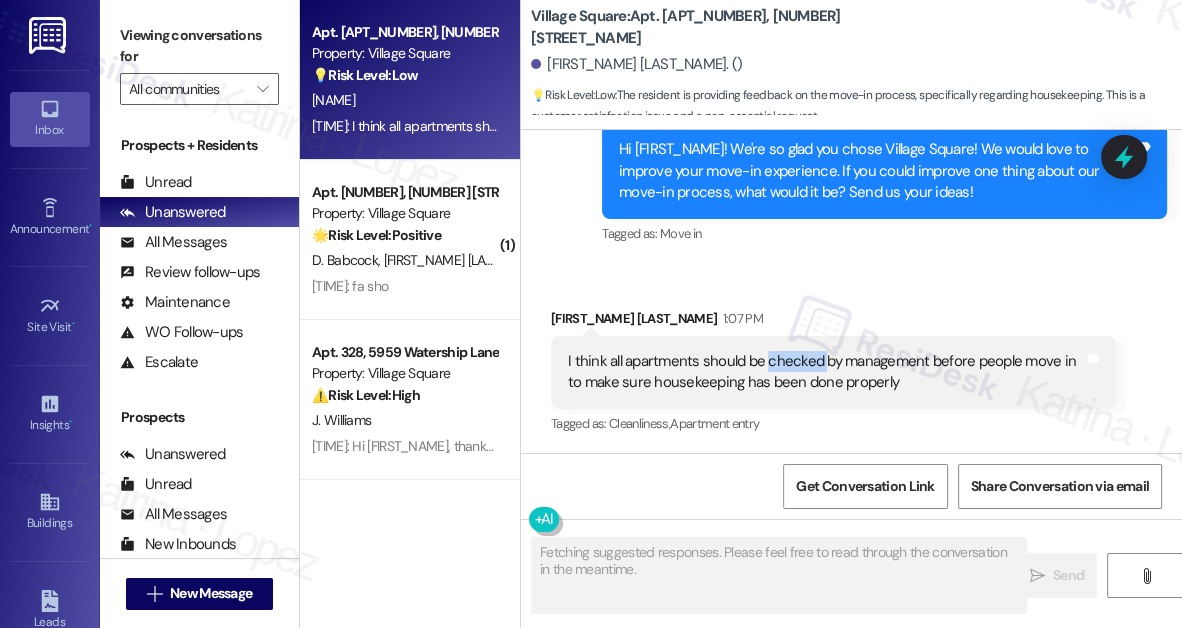 click on "I think all apartments should be checked by management before people move in to make sure housekeeping has been done properly" at bounding box center [826, 372] 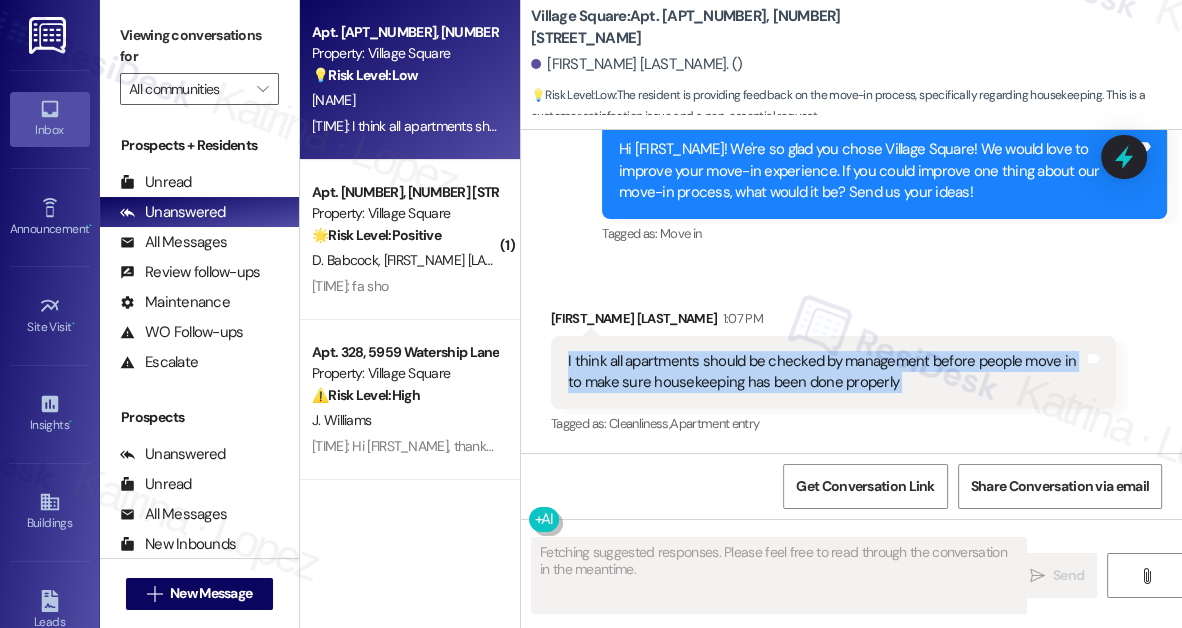 click on "I think all apartments should be checked by management before people move in to make sure housekeeping has been done properly" at bounding box center [826, 372] 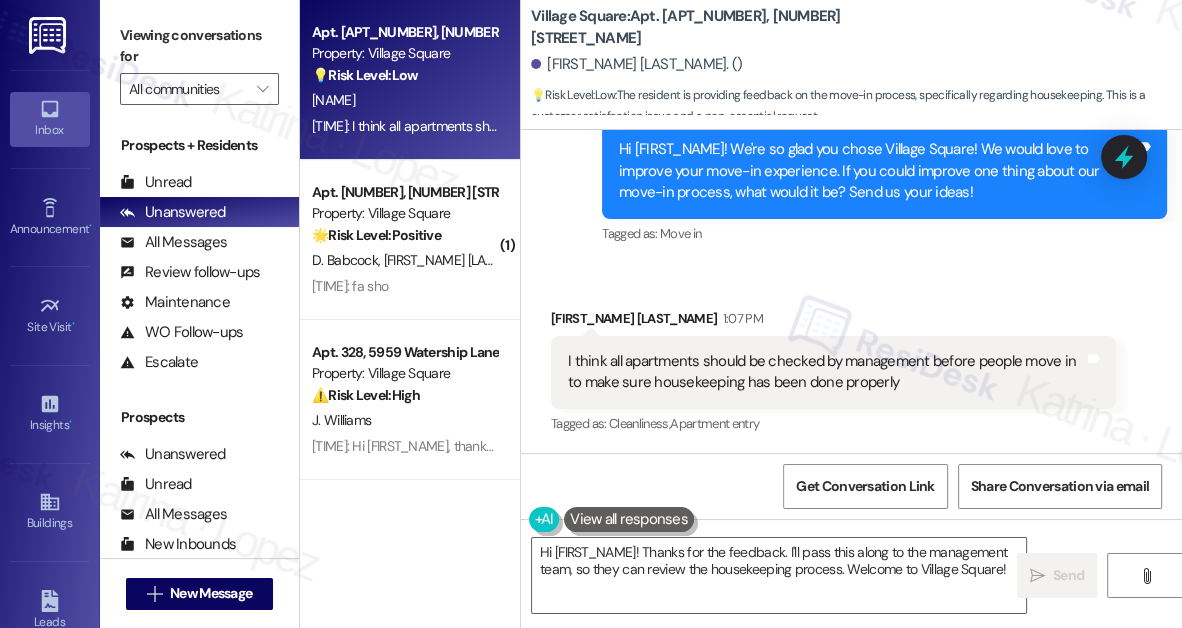 click on "Viewing conversations for" at bounding box center [199, 46] 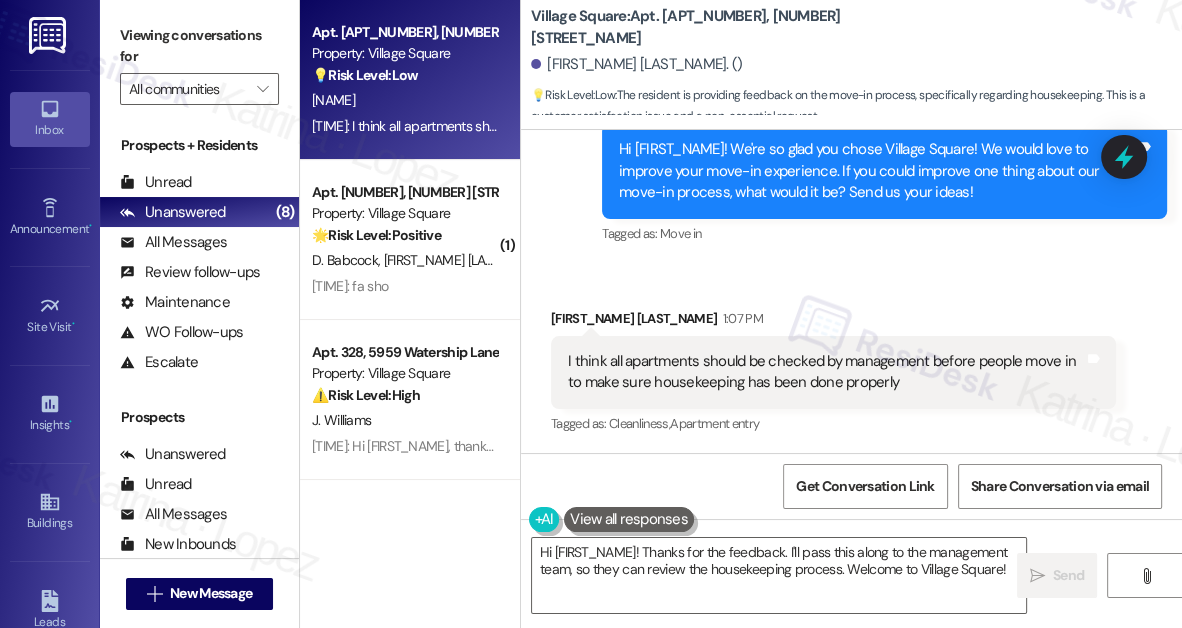 scroll, scrollTop: 417, scrollLeft: 0, axis: vertical 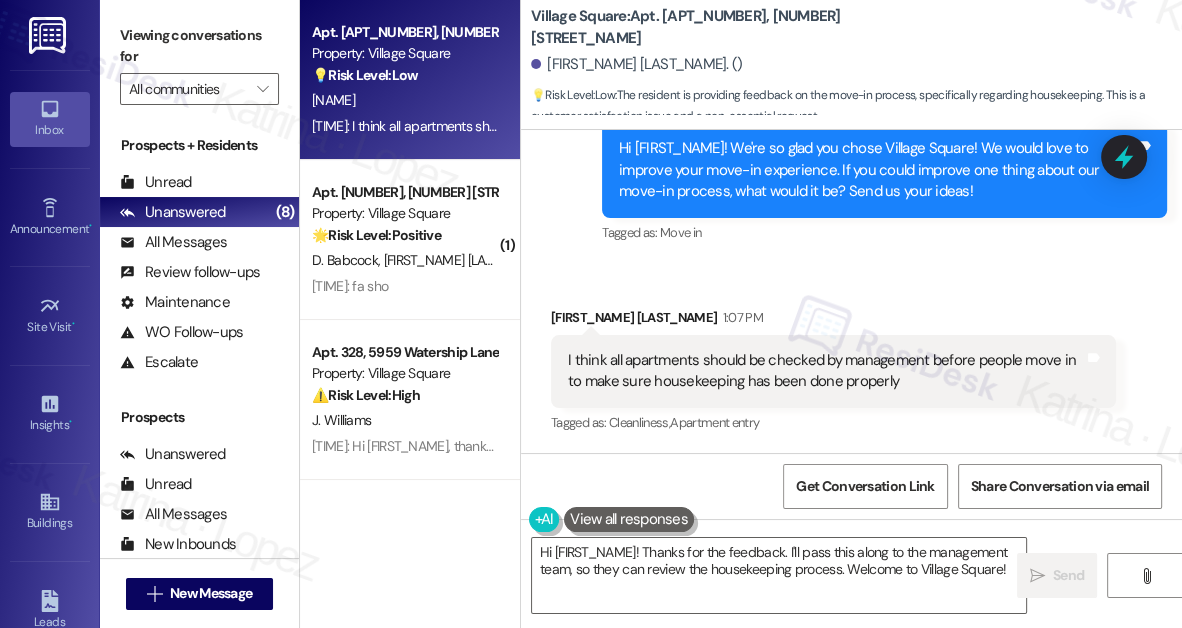 click on "Viewing conversations for" at bounding box center [199, 46] 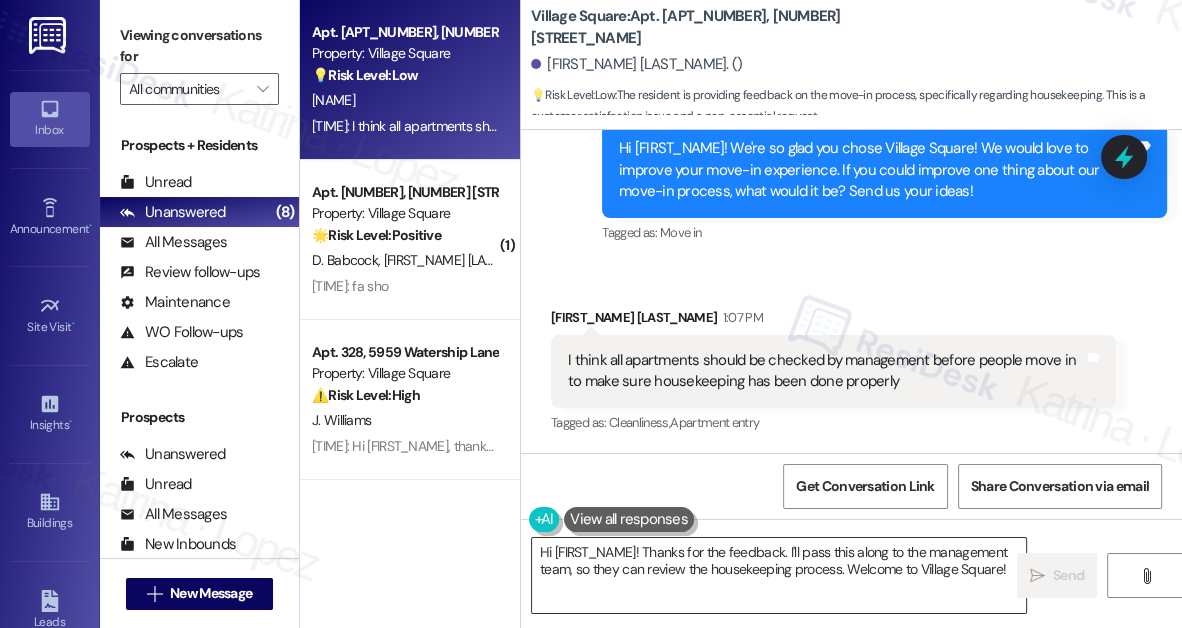 click on "Hi [FIRST_NAME]! Thanks for the feedback. I'll pass this along to the management team, so they can review the housekeeping process. Welcome to Village Square!" at bounding box center [779, 575] 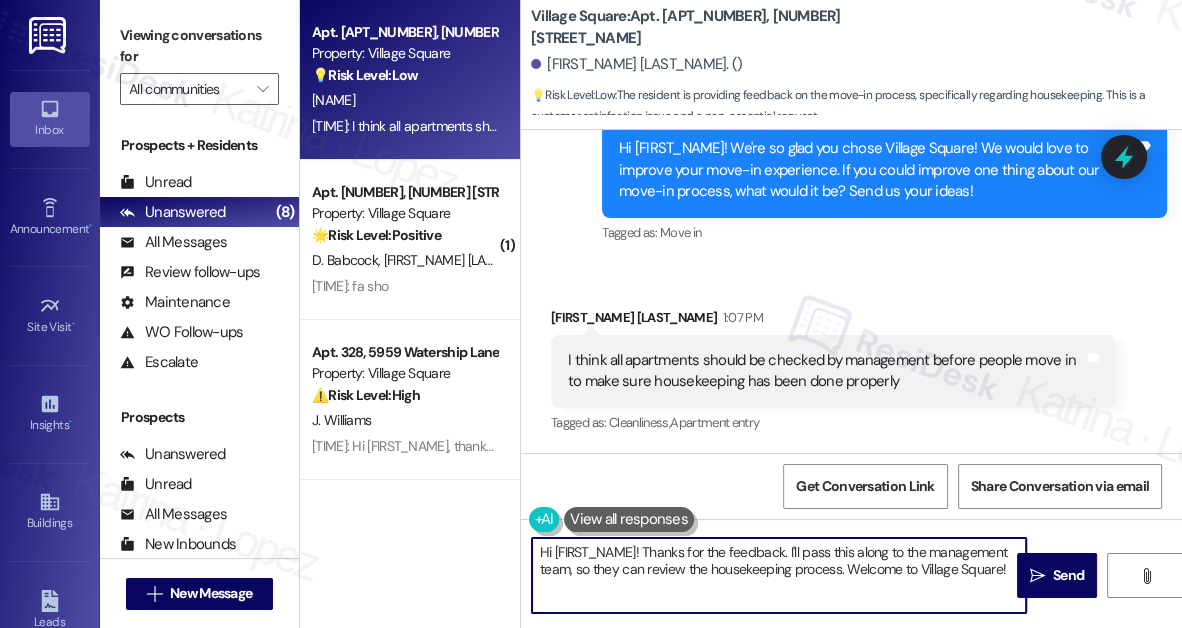 click on "Hi [FIRST_NAME]! Thanks for the feedback. I'll pass this along to the management team, so they can review the housekeeping process. Welcome to Village Square!" at bounding box center [779, 575] 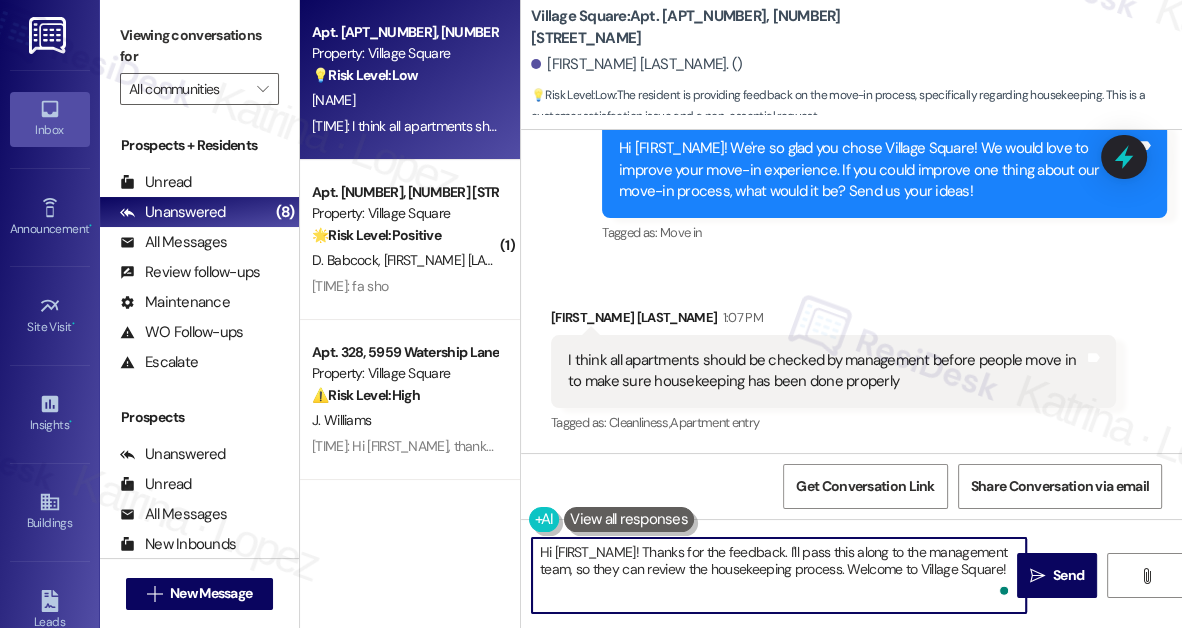 paste on ", thanks for sharing your suggestion. Was this based on something specific you noticed in your apartment after moving in? If so, could you share which areas or issues you think might have been missed during housekeeping? I can pass your feedback along to the team." 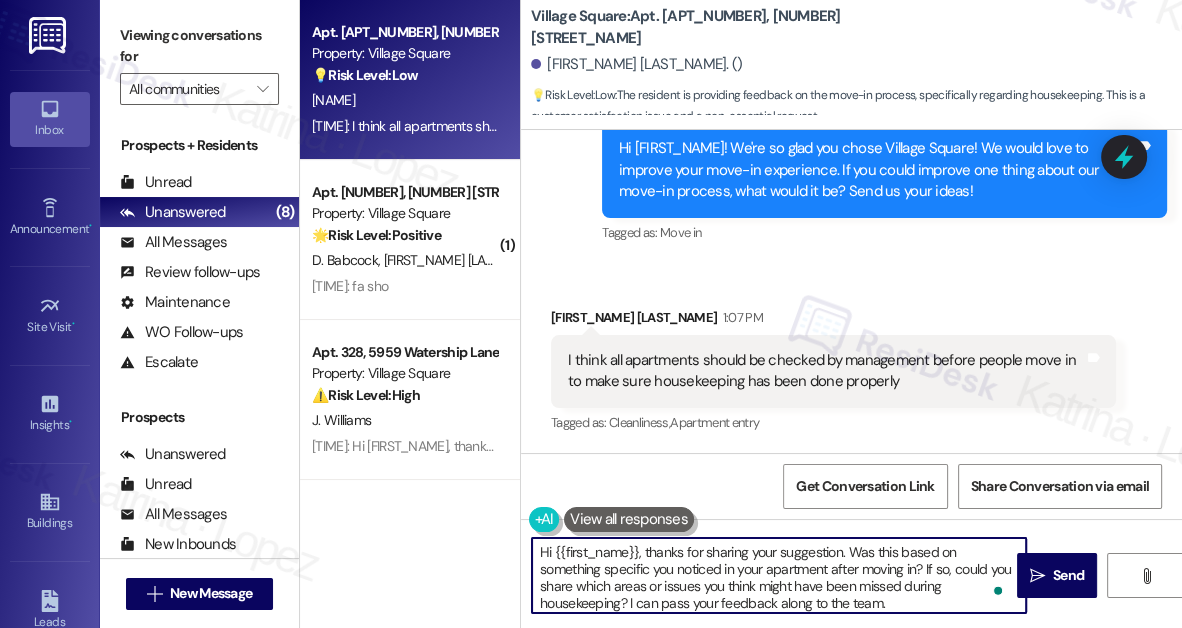scroll, scrollTop: 34, scrollLeft: 0, axis: vertical 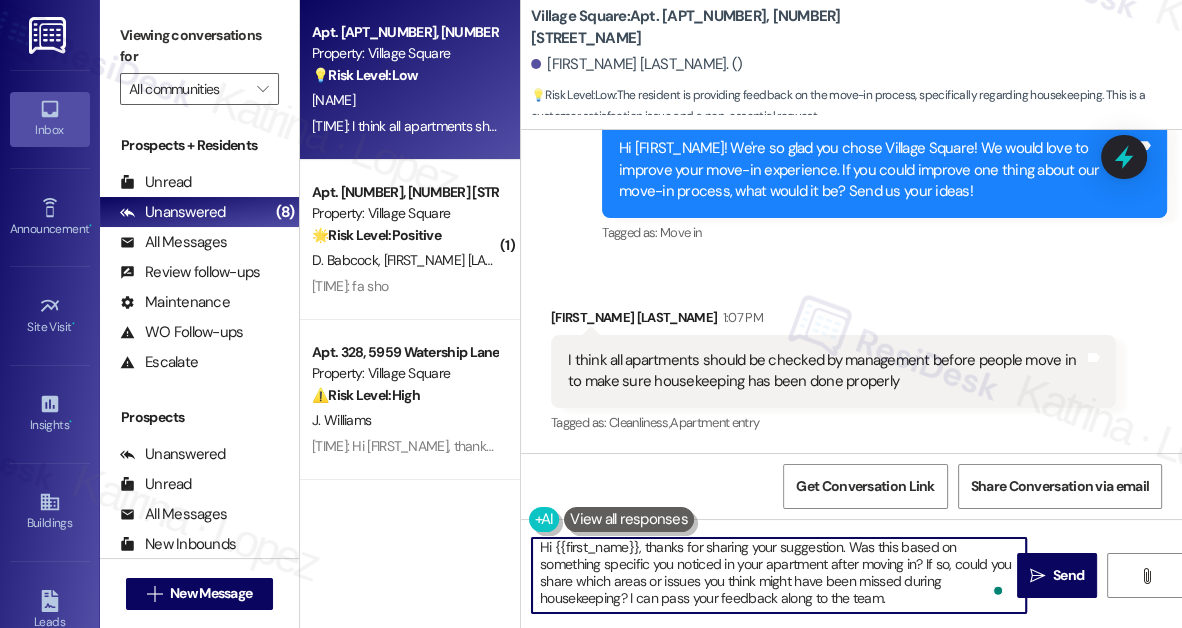 type on "Hi {{first_name}}, thanks for sharing your suggestion. Was this based on something specific you noticed in your apartment after moving in? If so, could you share which areas or issues you think might have been missed during housekeeping? I can pass your feedback along to the team." 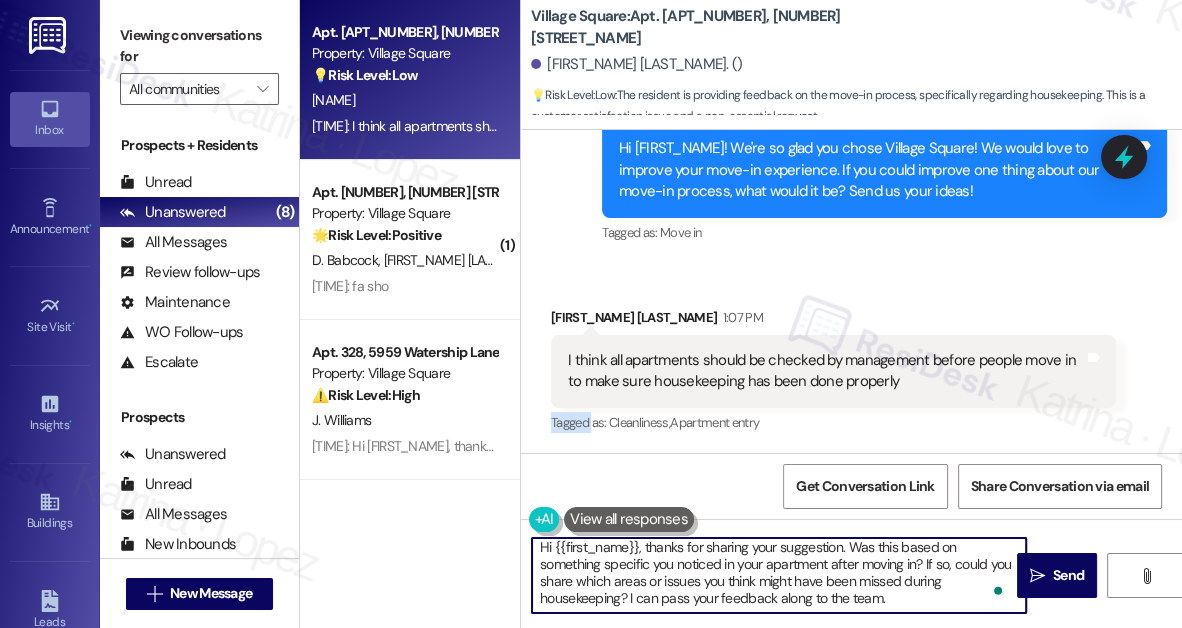 click on "I think all apartments should be checked by management before people move in to make sure housekeeping has been done properly Tags and notes" at bounding box center (833, 371) 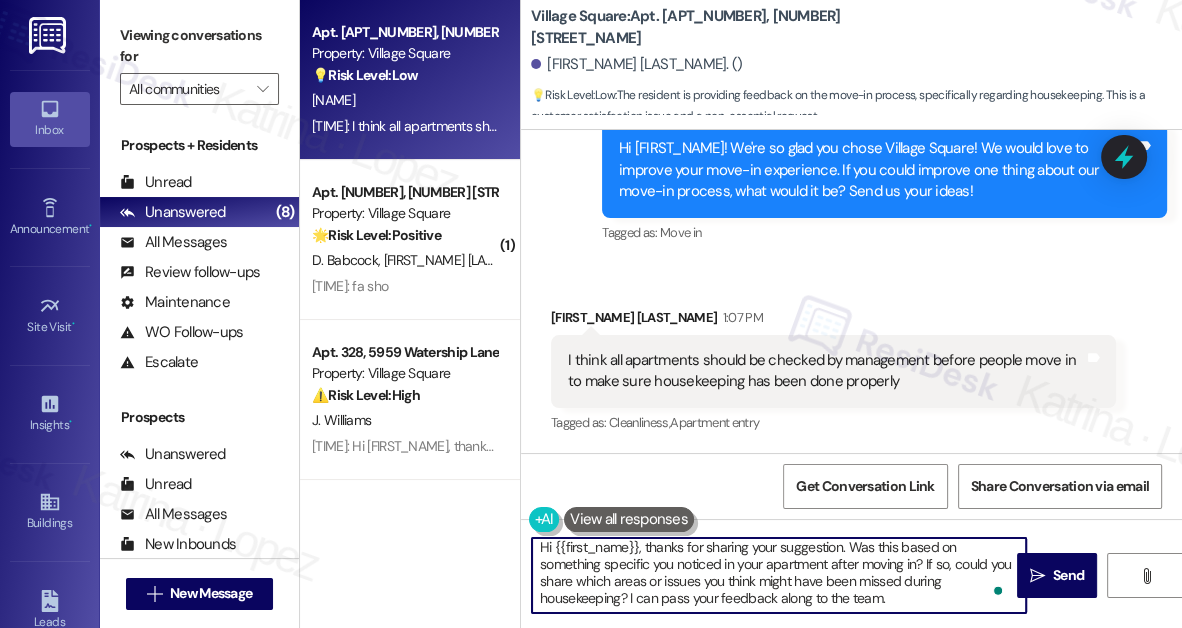 click on "Hi {{first_name}}, thanks for sharing your suggestion. Was this based on something specific you noticed in your apartment after moving in? If so, could you share which areas or issues you think might have been missed during housekeeping? I can pass your feedback along to the team." at bounding box center (779, 575) 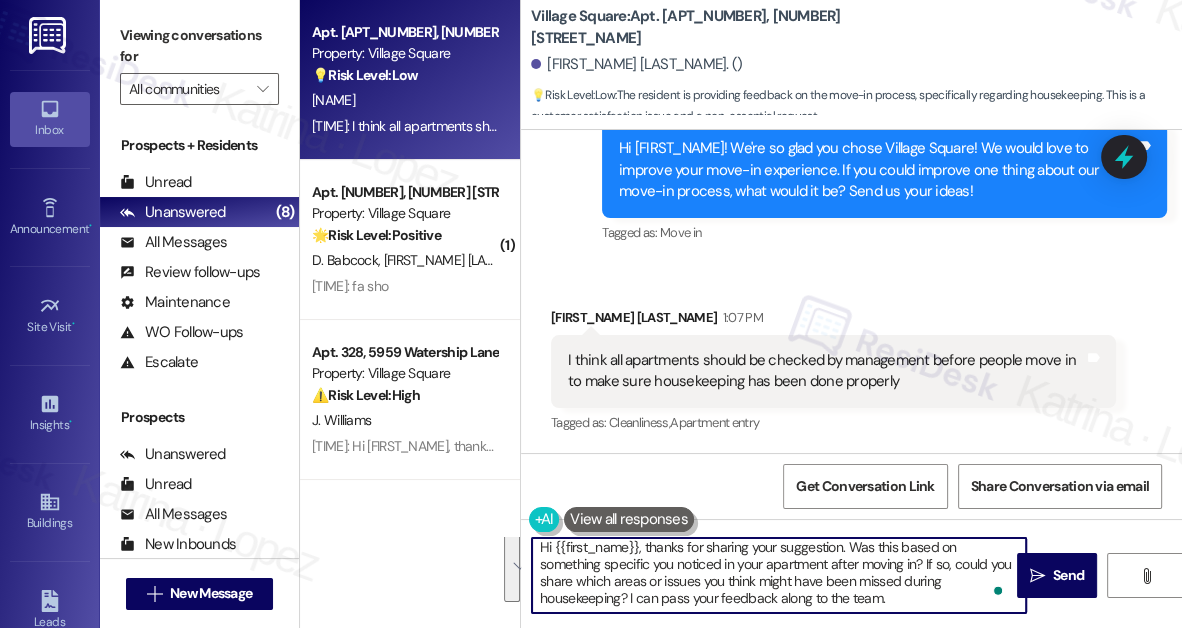 click on "Hi {{first_name}}, thanks for sharing your suggestion. Was this based on something specific you noticed in your apartment after moving in? If so, could you share which areas or issues you think might have been missed during housekeeping? I can pass your feedback along to the team." at bounding box center [779, 575] 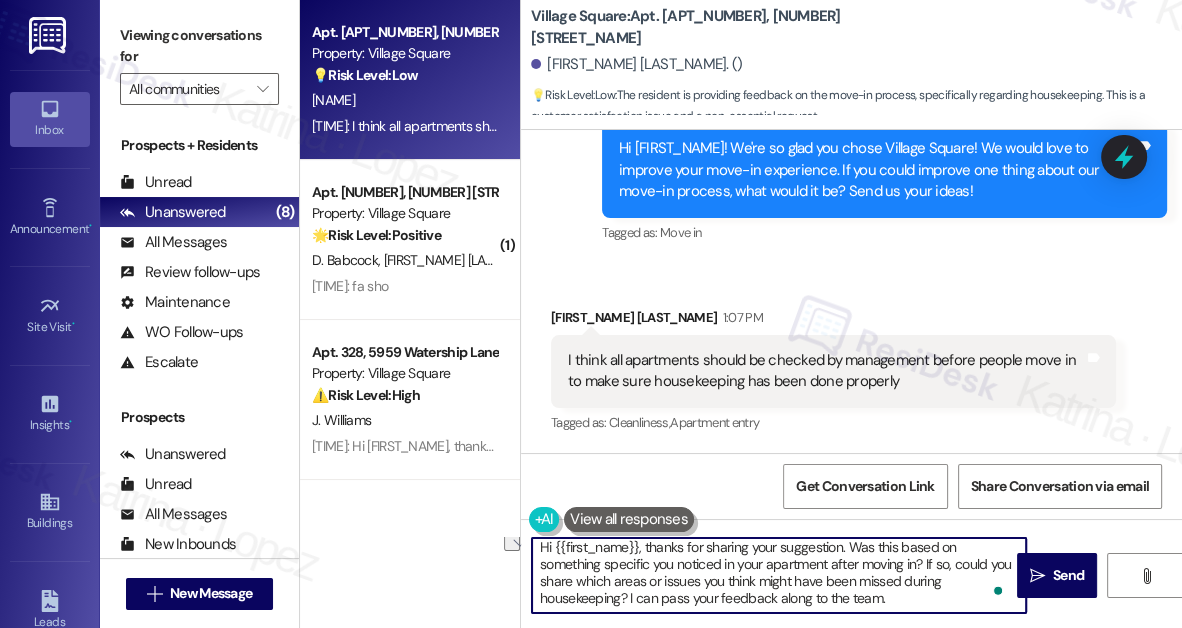 drag, startPoint x: 679, startPoint y: 585, endPoint x: 893, endPoint y: 591, distance: 214.08409 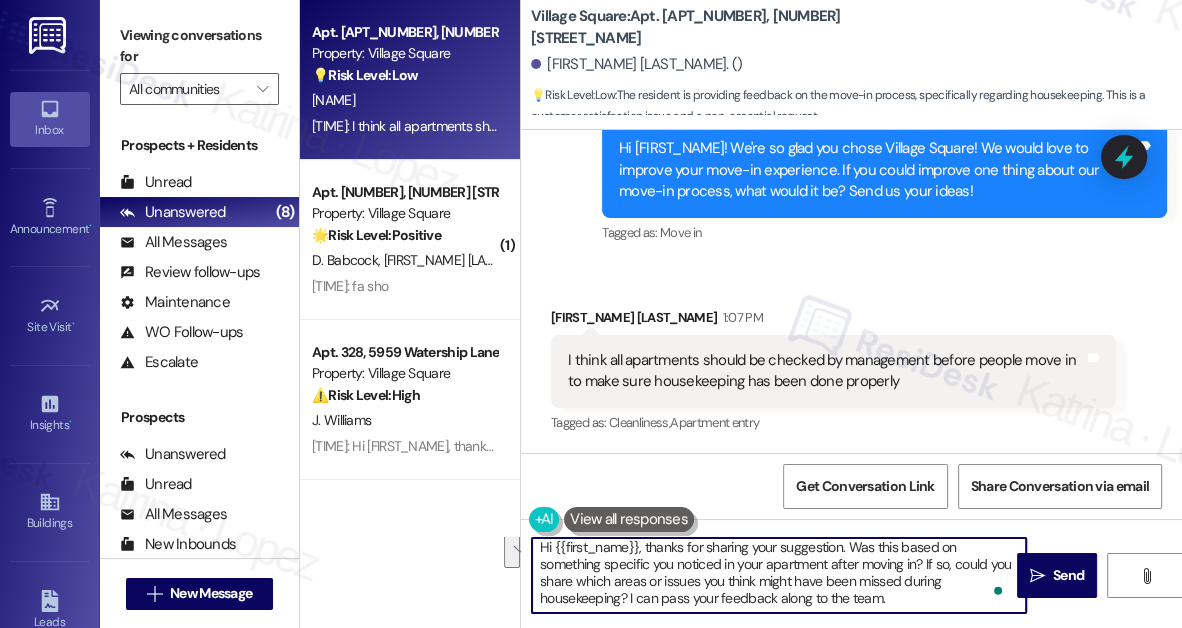 click on "Hi {{first_name}}, thanks for sharing your suggestion. Was this based on something specific you noticed in your apartment after moving in? If so, could you share which areas or issues you think might have been missed during housekeeping? I can pass your feedback along to the team." at bounding box center (779, 575) 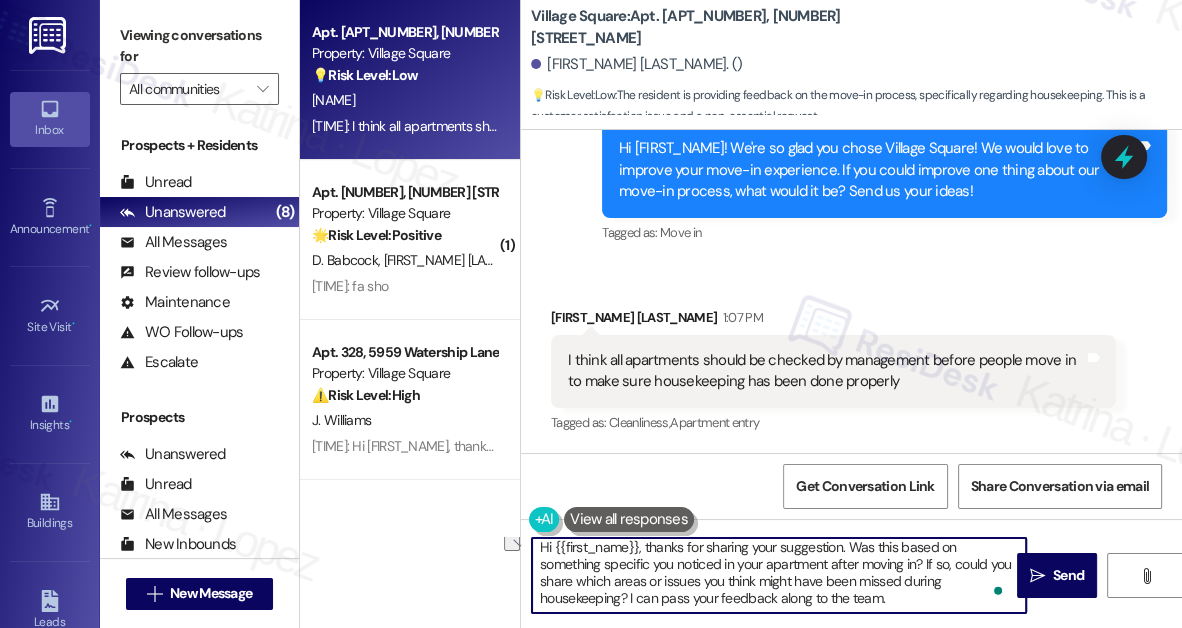 drag, startPoint x: 917, startPoint y: 599, endPoint x: 632, endPoint y: 605, distance: 285.06314 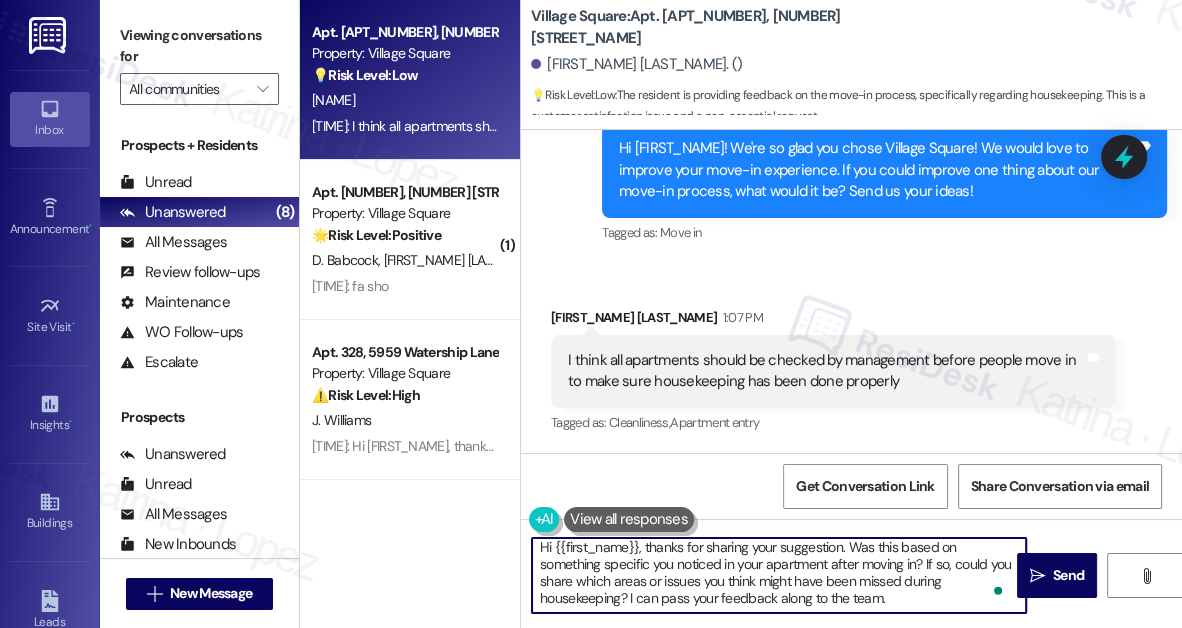 click on "Hi {{first_name}}, thanks for sharing your suggestion. Was this based on something specific you noticed in your apartment after moving in? If so, could you share which areas or issues you think might have been missed during housekeeping? I can pass your feedback along to the team." at bounding box center (779, 575) 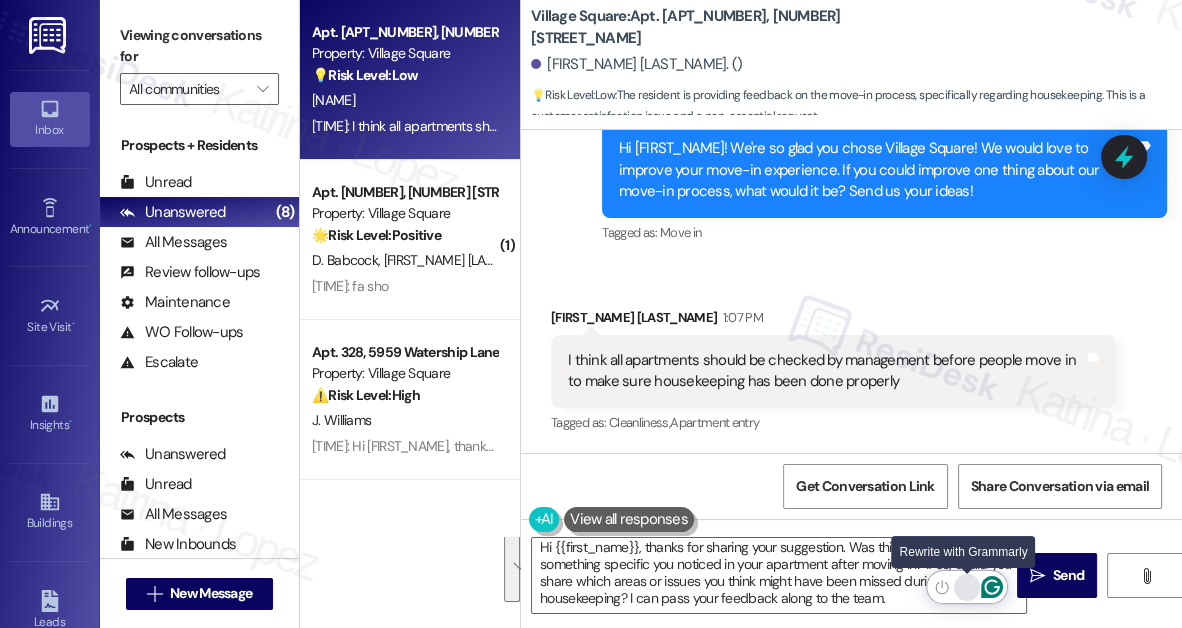 click 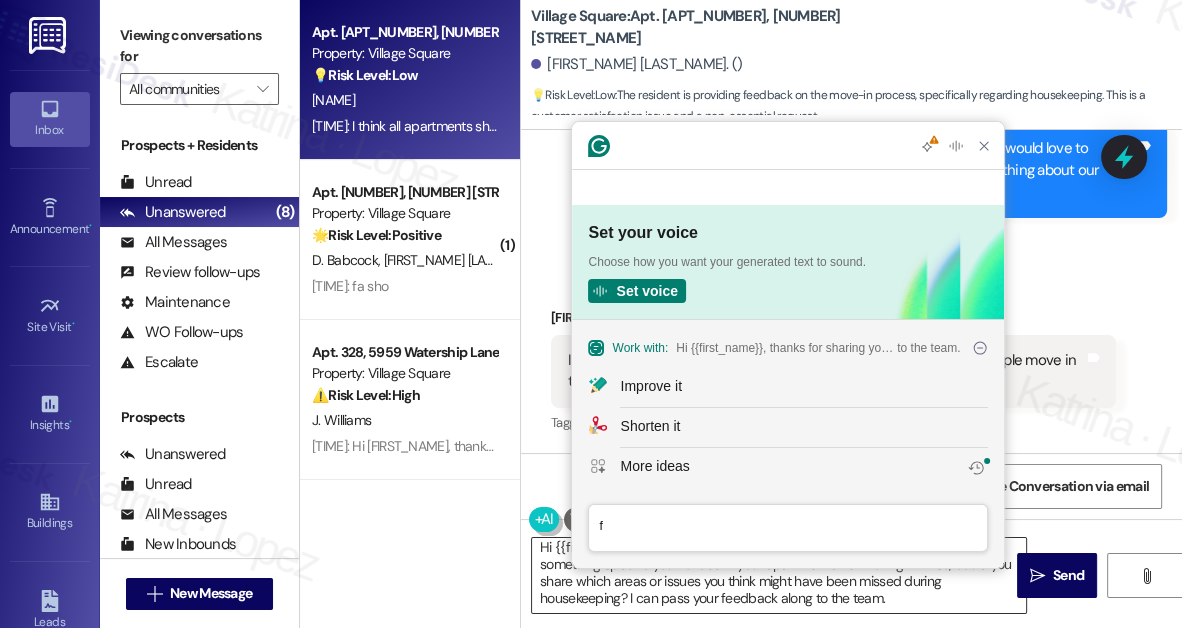 scroll, scrollTop: 0, scrollLeft: 0, axis: both 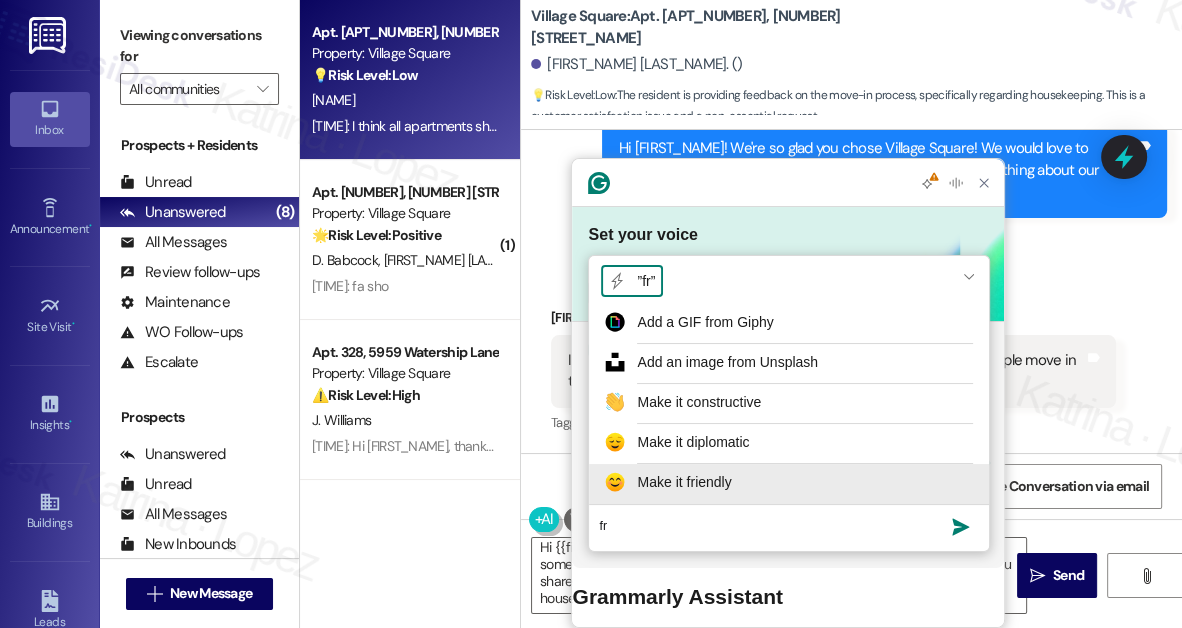 type on "fr" 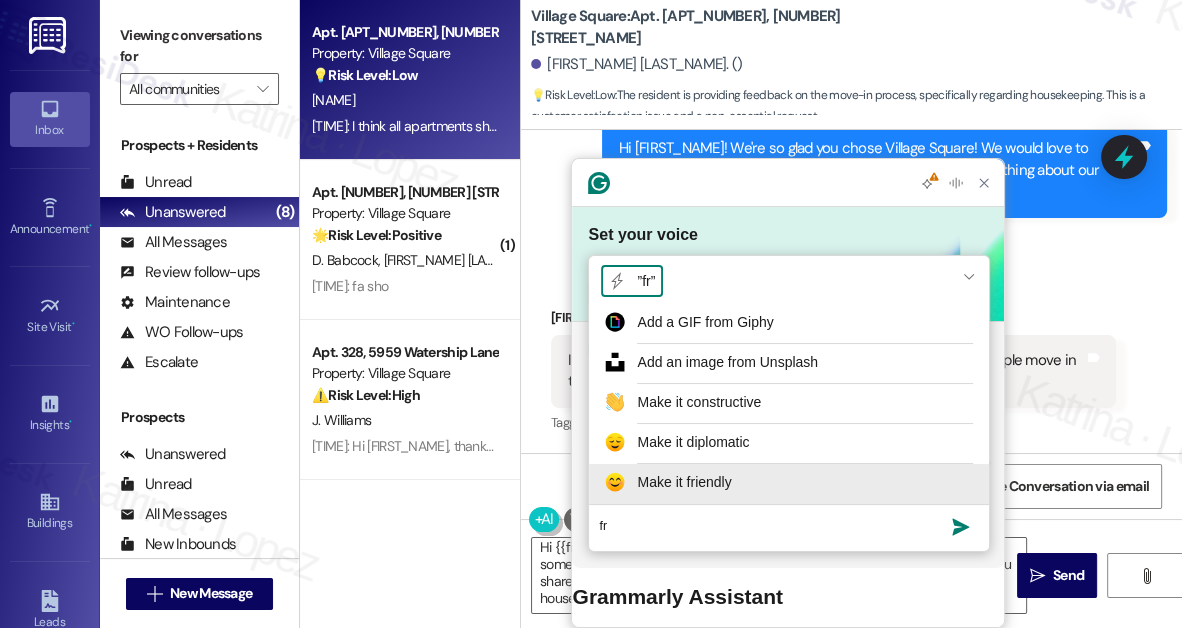 click on "Make it friendly" at bounding box center [684, 482] 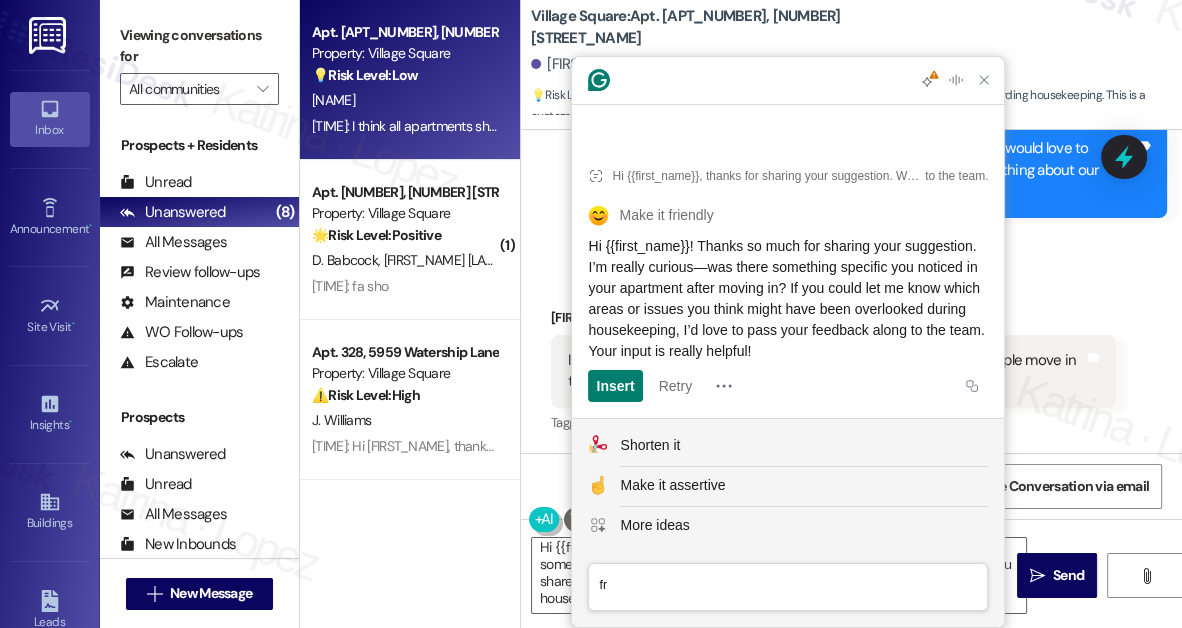 click on "Hi {{first_name}}! Thanks so much for sharing your suggestion. I’m really curious—was there something specific you noticed in your apartment after moving in? If you could let me know which areas or issues you think might have been overlooked during housekeeping, I’d love to pass your feedback along to the team. Your input is really helpful!" 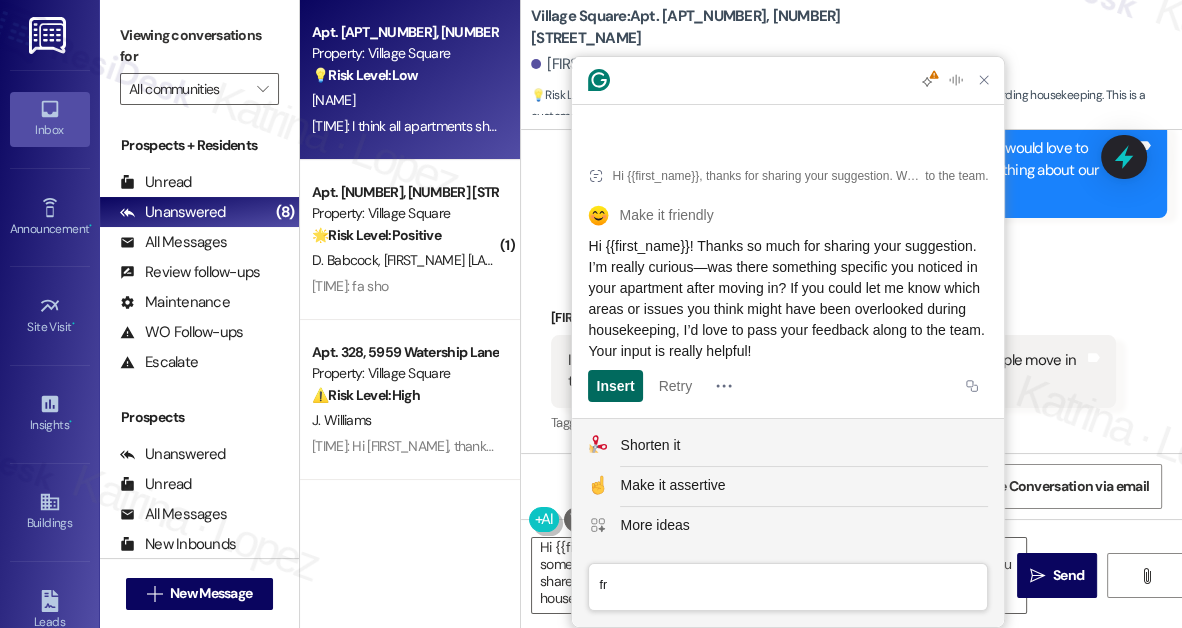 click on "Insert" 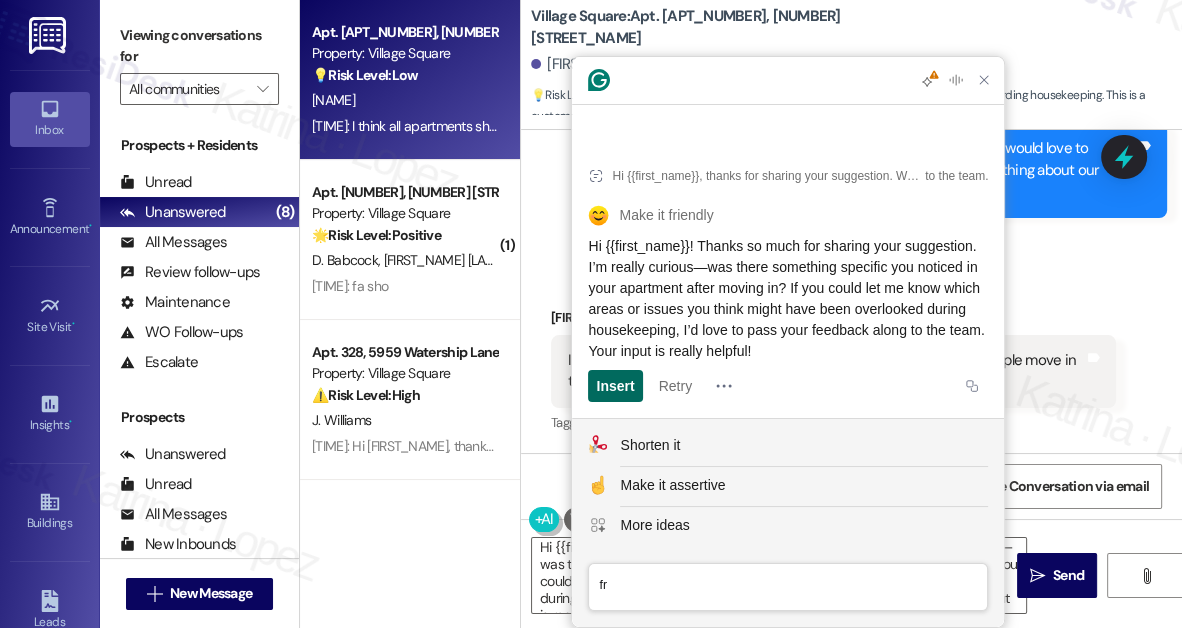 scroll, scrollTop: 0, scrollLeft: 0, axis: both 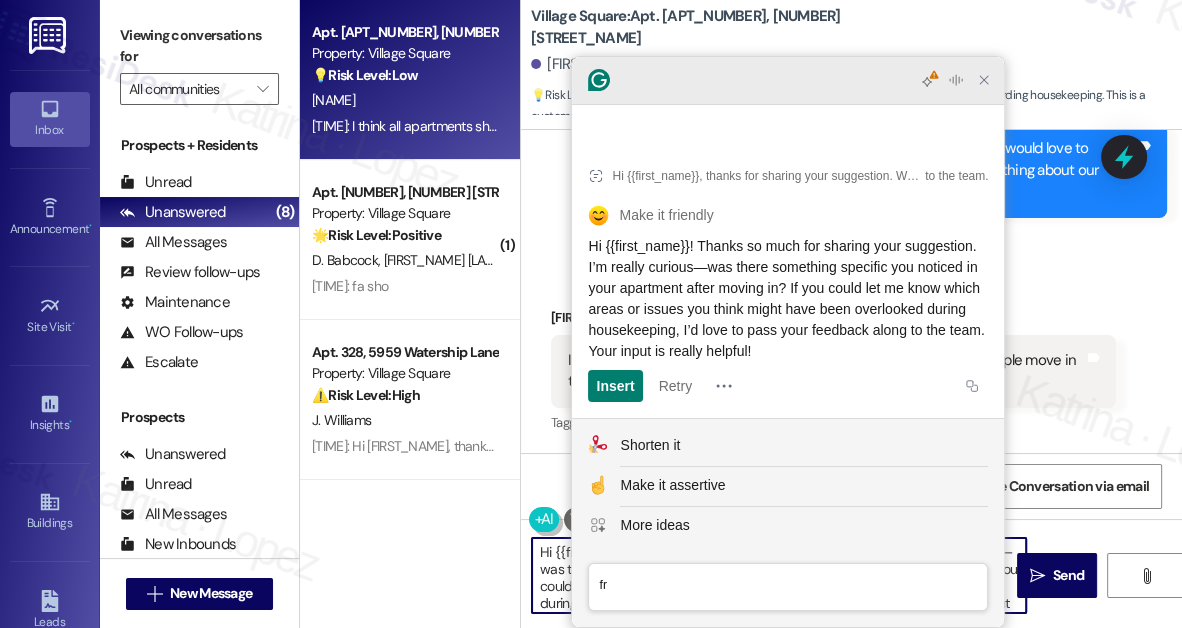click 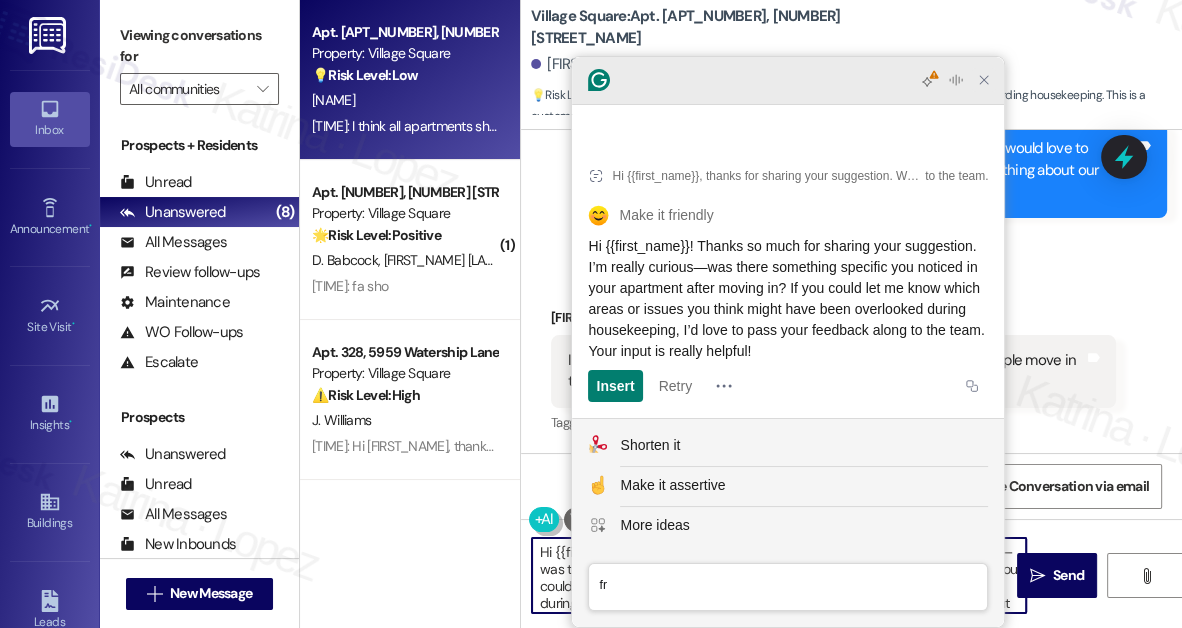 click 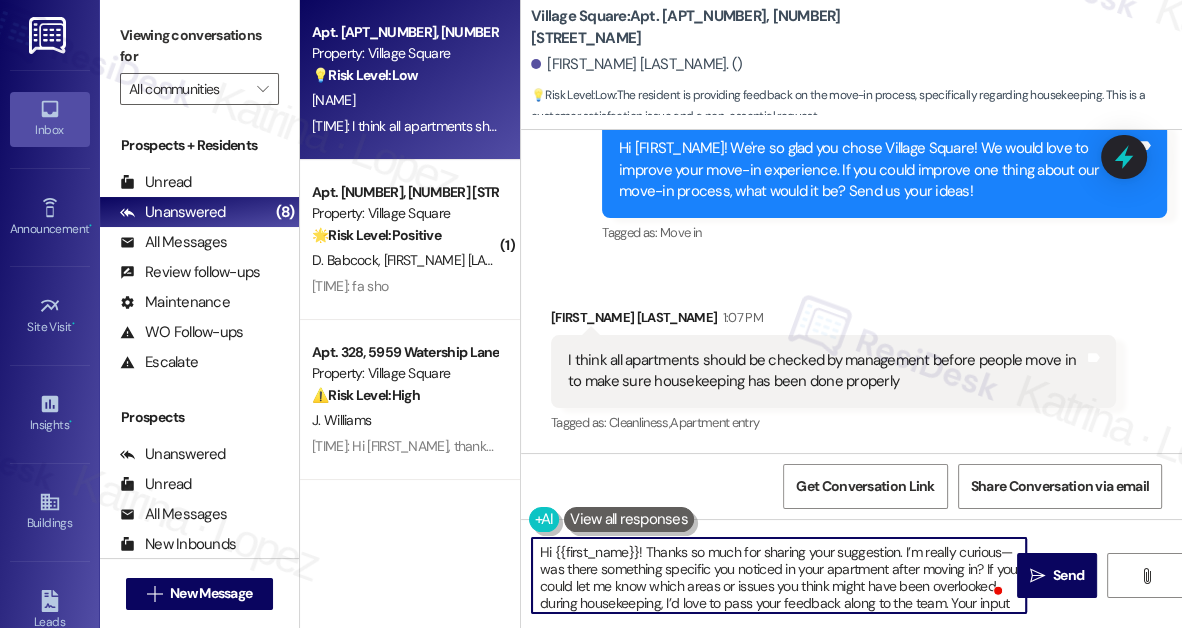 scroll, scrollTop: 16, scrollLeft: 0, axis: vertical 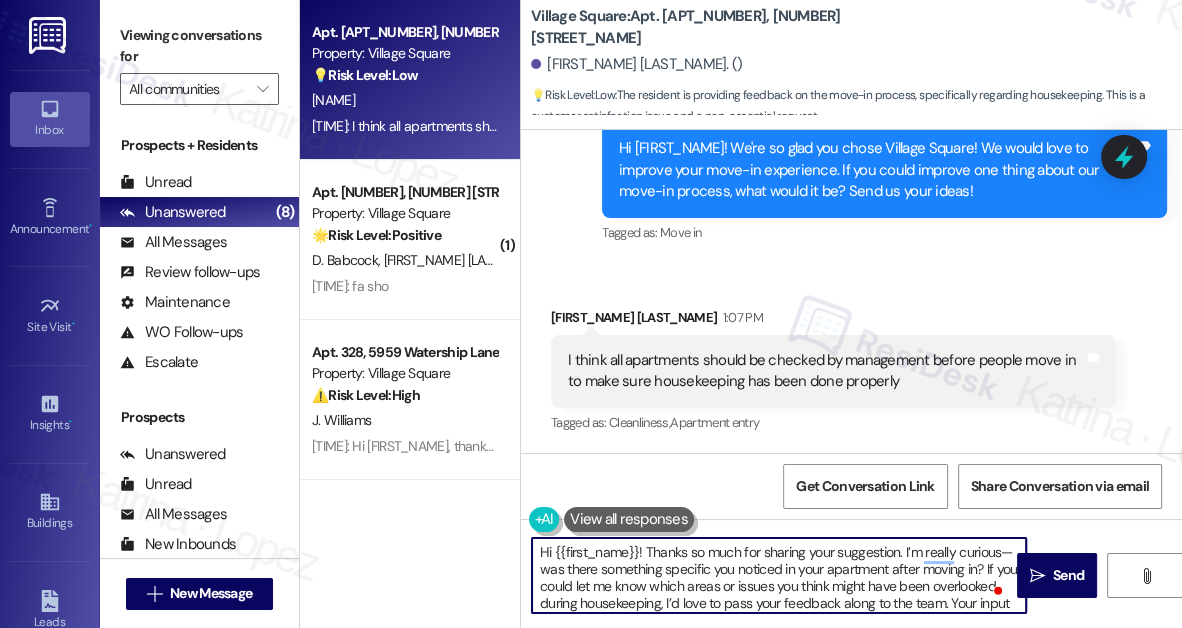 click on "Hi {{first_name}}! Thanks so much for sharing your suggestion. I’m really curious—was there something specific you noticed in your apartment after moving in? If you could let me know which areas or issues you think might have been overlooked during housekeeping, I’d love to pass your feedback along to the team. Your input is really helpful!" at bounding box center (779, 575) 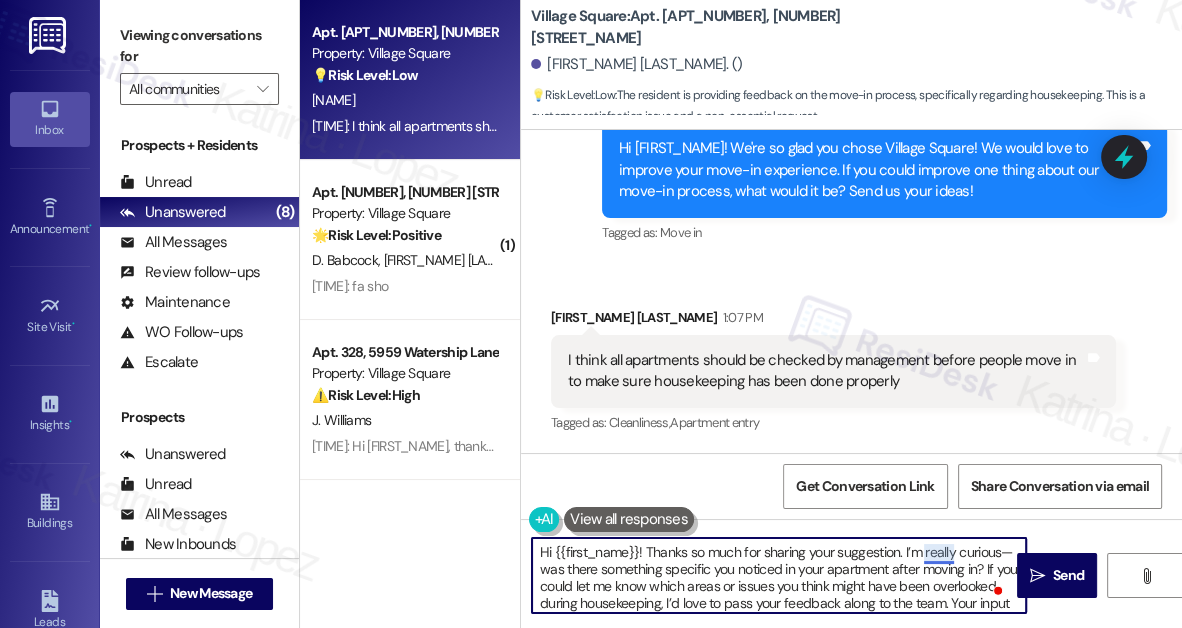 click on "Hi {{first_name}}! Thanks so much for sharing your suggestion. I’m really curious—was there something specific you noticed in your apartment after moving in? If you could let me know which areas or issues you think might have been overlooked during housekeeping, I’d love to pass your feedback along to the team. Your input is really helpful!" at bounding box center (779, 575) 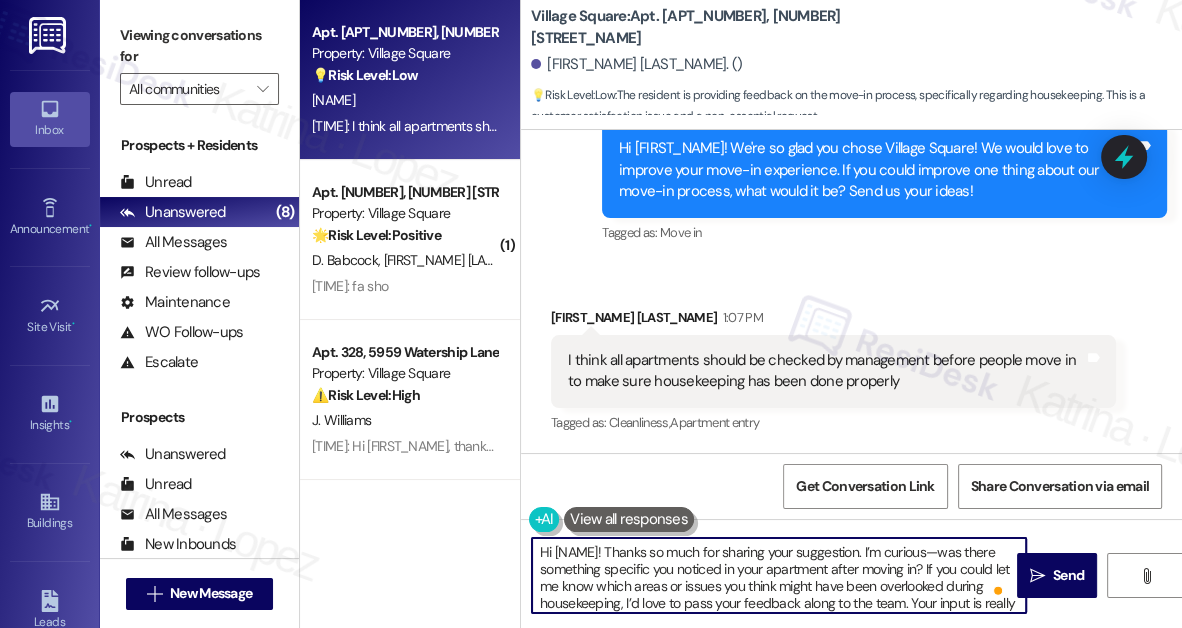 click on "Hi [NAME]! Thanks so much for sharing your suggestion. I’m curious—was there something specific you noticed in your apartment after moving in? If you could let me know which areas or issues you think might have been overlooked during housekeeping, I’d love to pass your feedback along to the team. Your input is really helpful!" at bounding box center [779, 575] 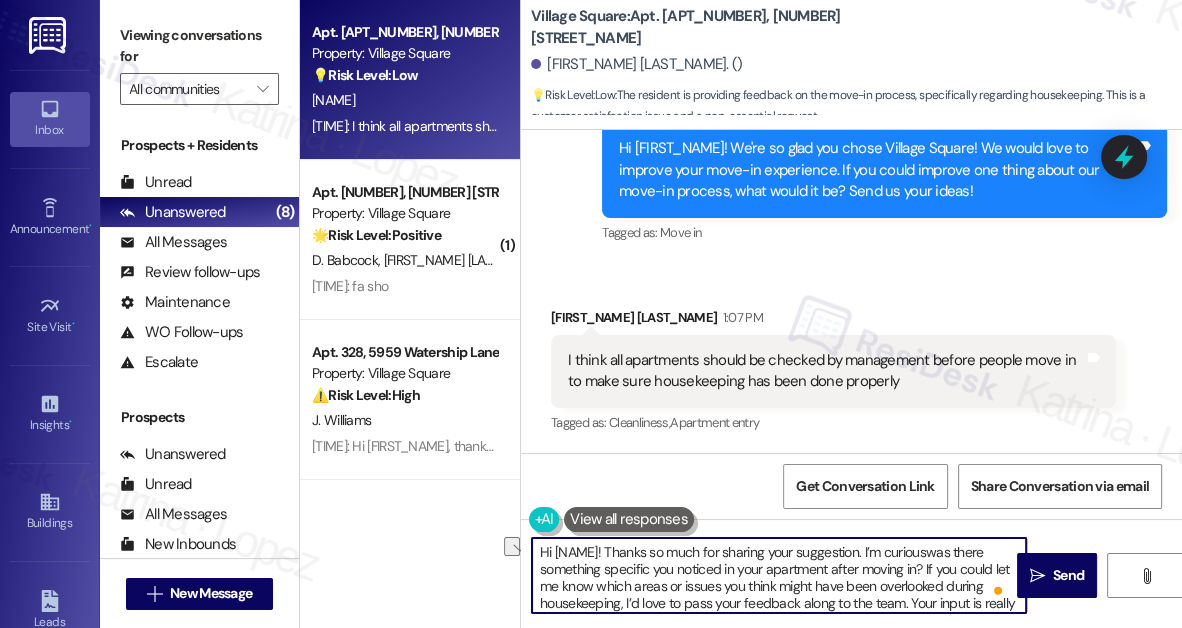 drag, startPoint x: 992, startPoint y: 548, endPoint x: 904, endPoint y: 549, distance: 88.005684 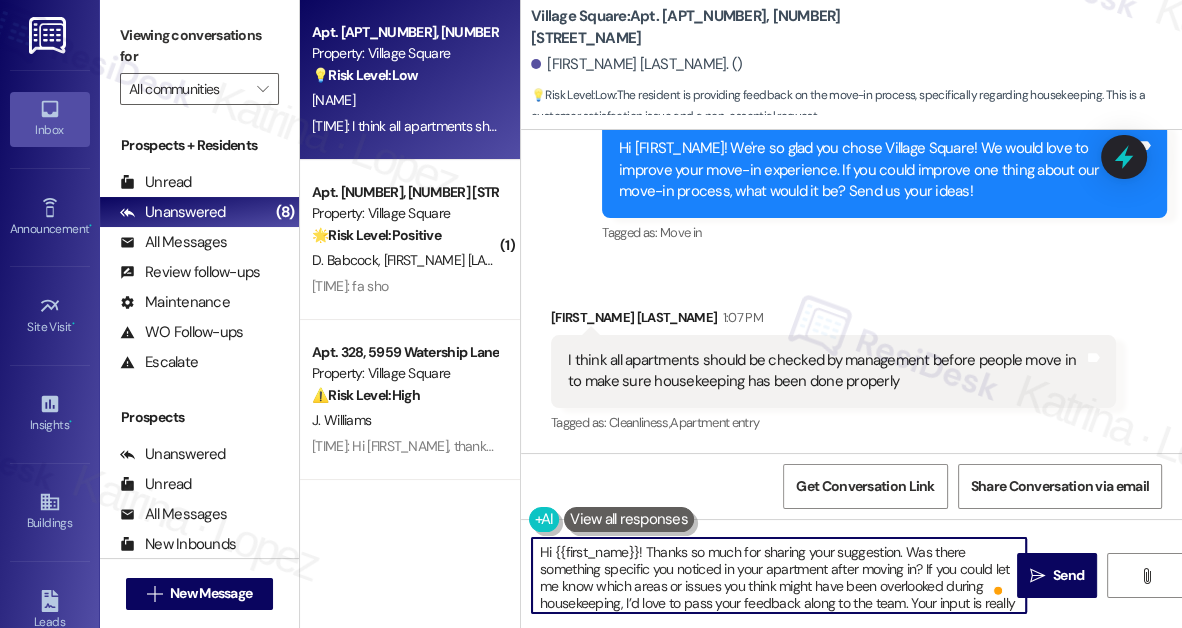 click on "Hi {{first_name}}! Thanks so much for sharing your suggestion. Was there something specific you noticed in your apartment after moving in? If you could let me know which areas or issues you think might have been overlooked during housekeeping, I’d love to pass your feedback along to the team. Your input is really helpful!" at bounding box center [779, 575] 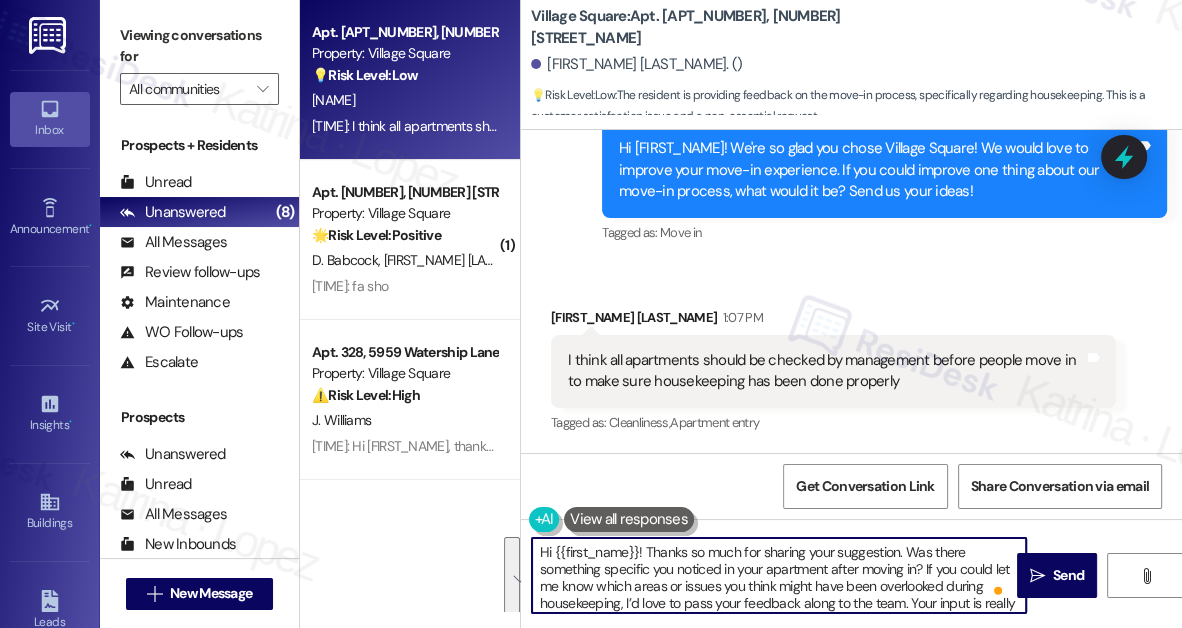 click on "Hi {{first_name}}! Thanks so much for sharing your suggestion. Was there something specific you noticed in your apartment after moving in? If you could let me know which areas or issues you think might have been overlooked during housekeeping, I’d love to pass your feedback along to the team. Your input is really helpful!" at bounding box center (779, 575) 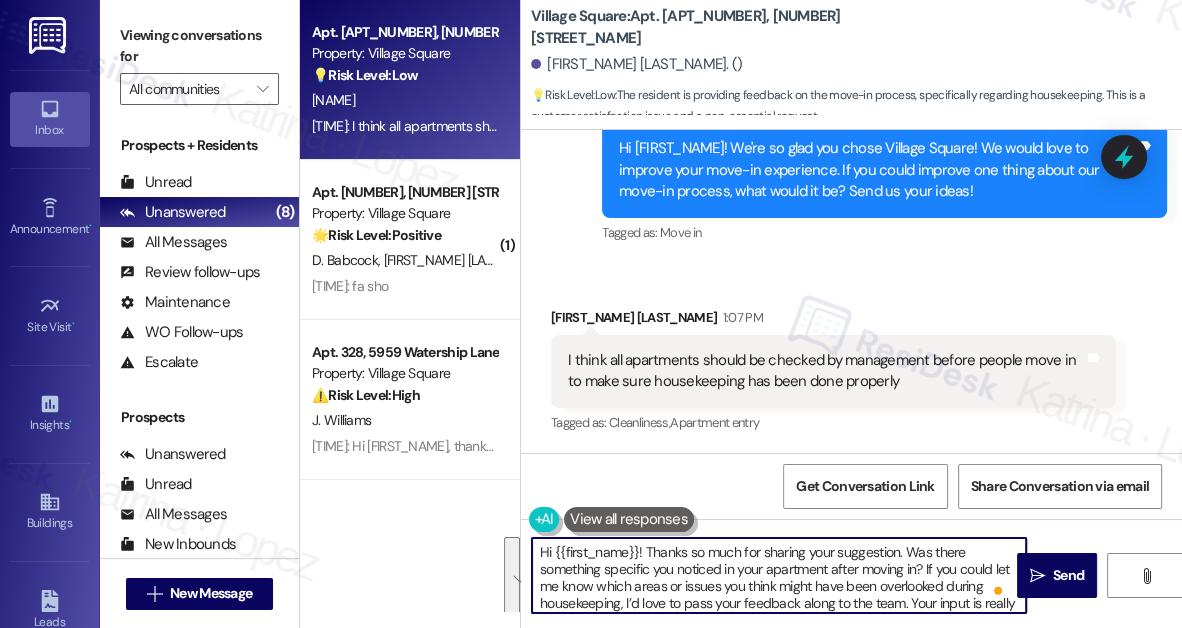 click on "Hi {{first_name}}! Thanks so much for sharing your suggestion. Was there something specific you noticed in your apartment after moving in? If you could let me know which areas or issues you think might have been overlooked during housekeeping, I’d love to pass your feedback along to the team. Your input is really helpful!" at bounding box center (779, 575) 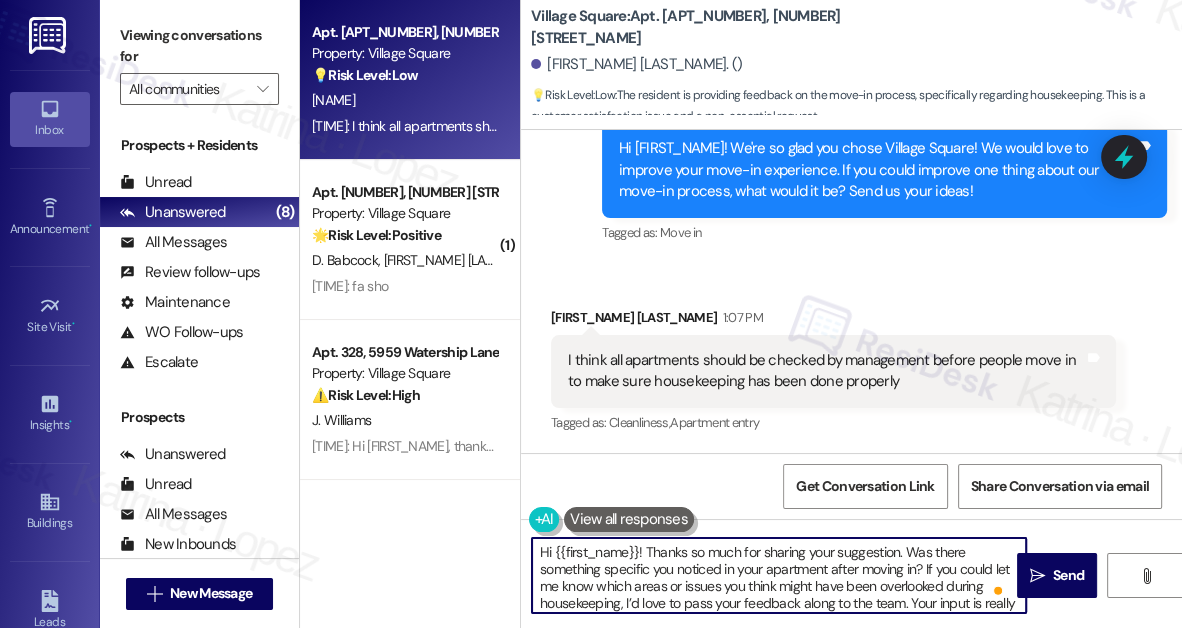 scroll, scrollTop: 21, scrollLeft: 0, axis: vertical 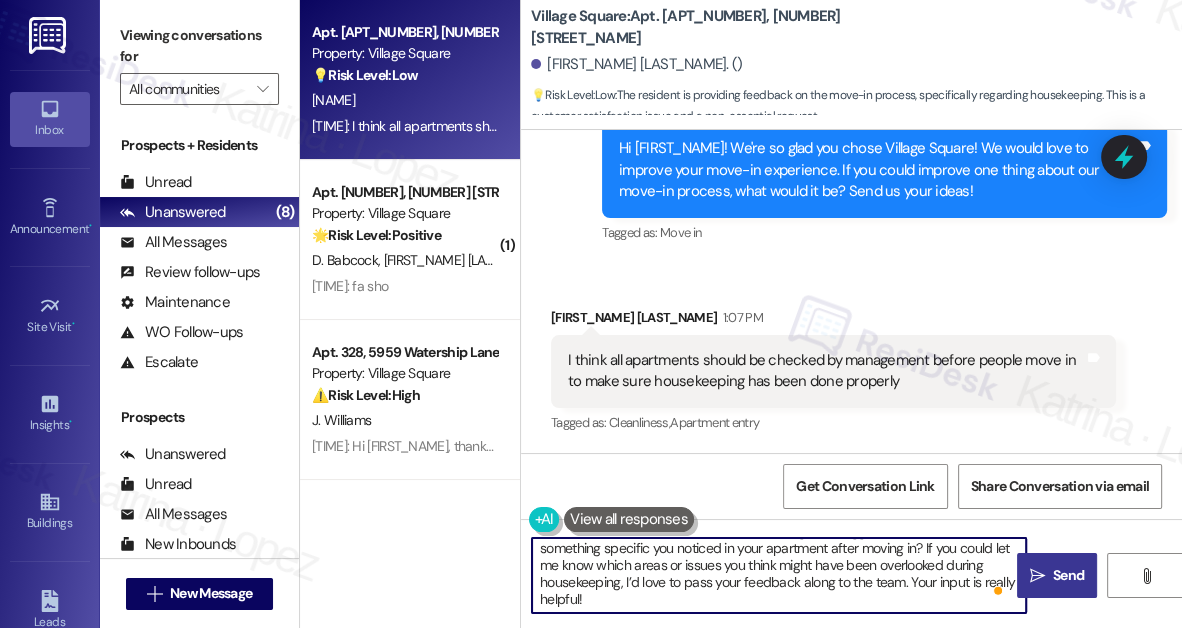 type on "Hi {{first_name}}! Thanks so much for sharing your suggestion. Was there something specific you noticed in your apartment after moving in? If you could let me know which areas or issues you think might have been overlooked during housekeeping, I’d love to pass your feedback along to the team. Your input is really helpful!" 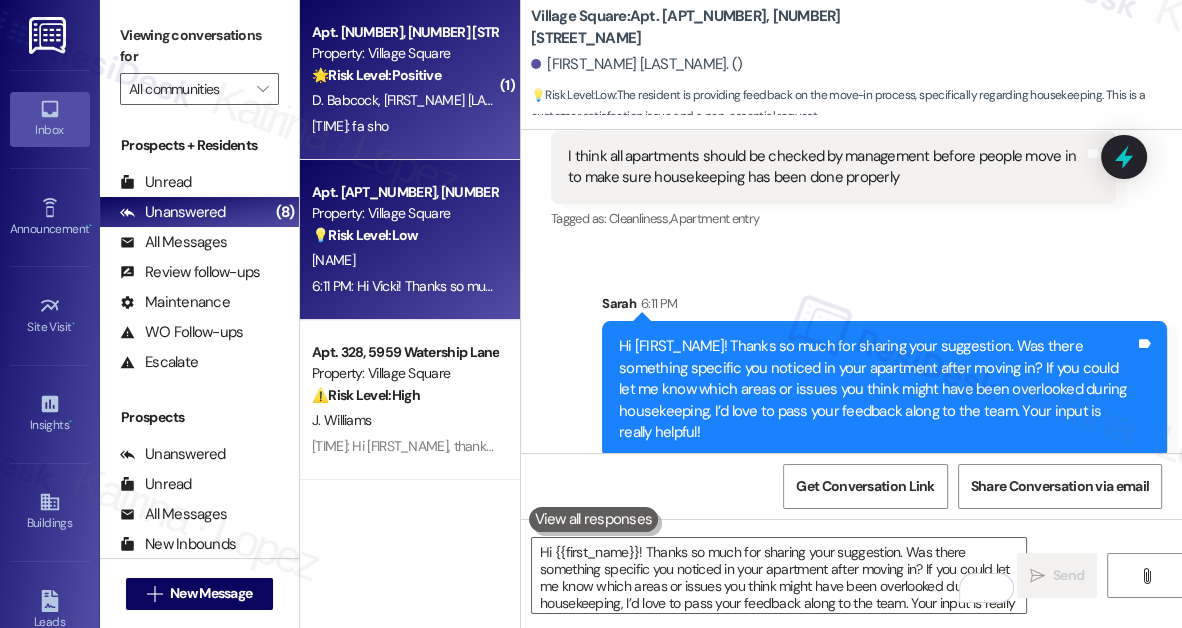 click on "[TIME]: fa sho  [TIME]: fa sho" at bounding box center [404, 126] 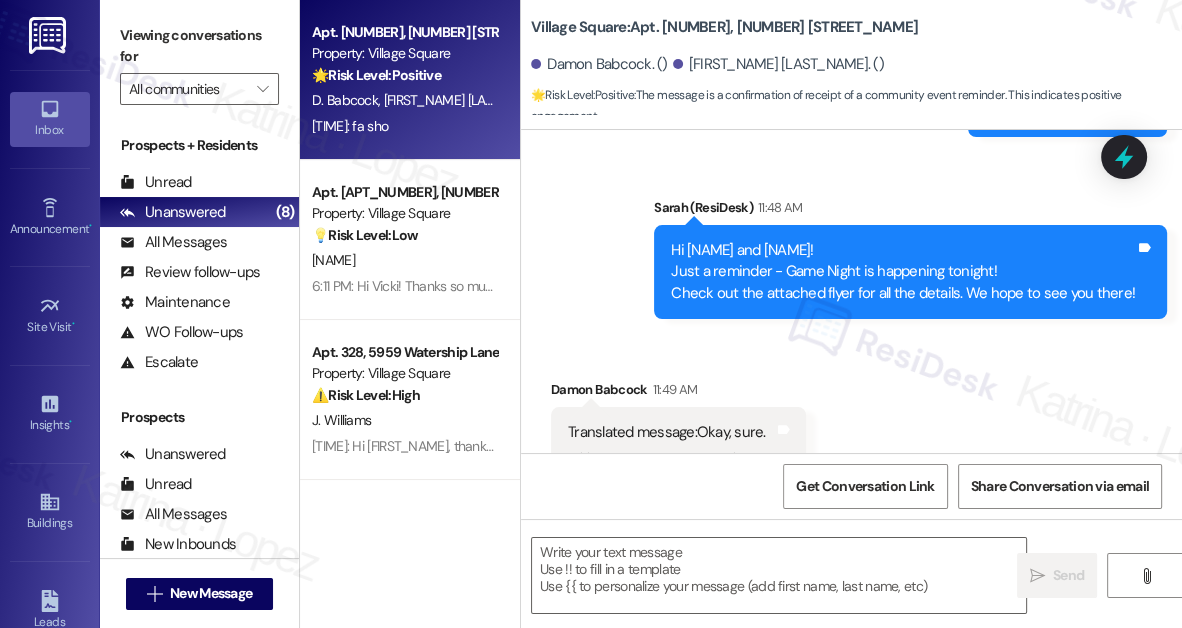 click on "Hi [NAME] and [NAME],
Just a reminder - Game Night is happening tonight!
Check out the attached flyer for all the details. We hope to see you there!" at bounding box center (903, 272) 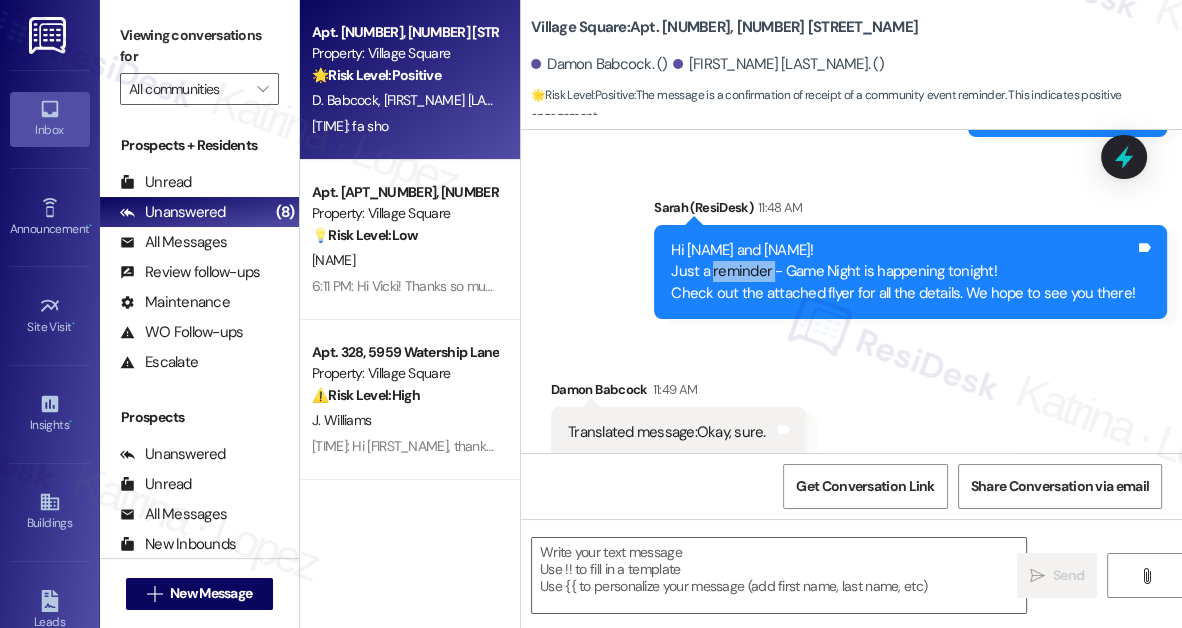 click on "Hi [NAME] and [NAME],
Just a reminder - Game Night is happening tonight!
Check out the attached flyer for all the details. We hope to see you there!" at bounding box center [903, 272] 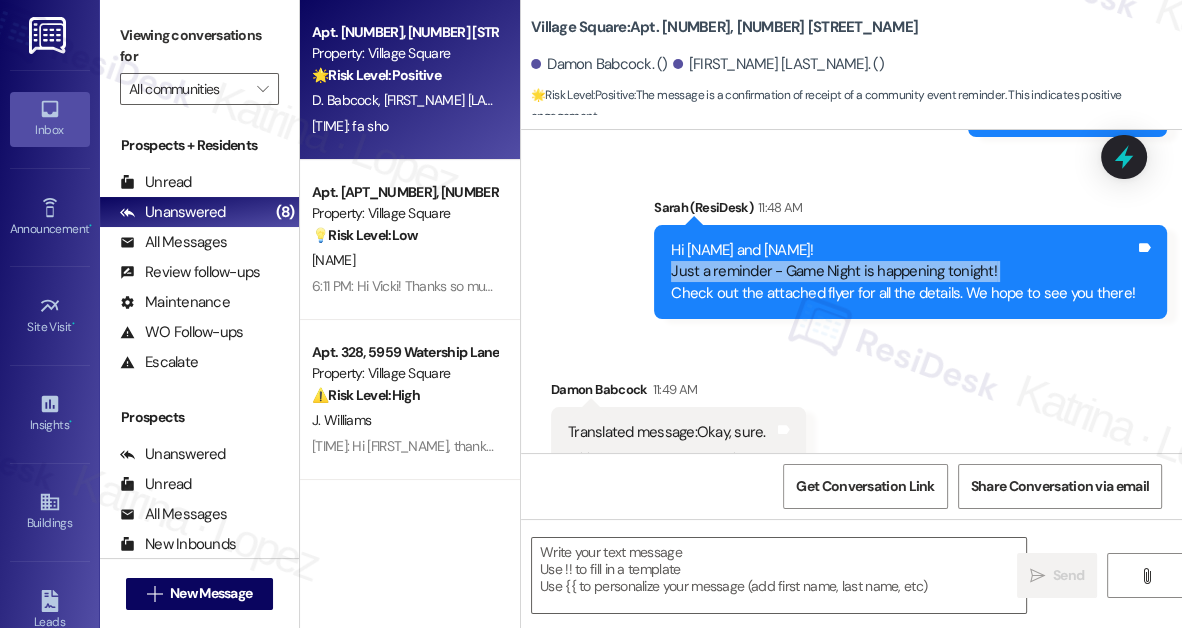click on "Hi [NAME] and [NAME],
Just a reminder - Game Night is happening tonight!
Check out the attached flyer for all the details. We hope to see you there!" at bounding box center (903, 272) 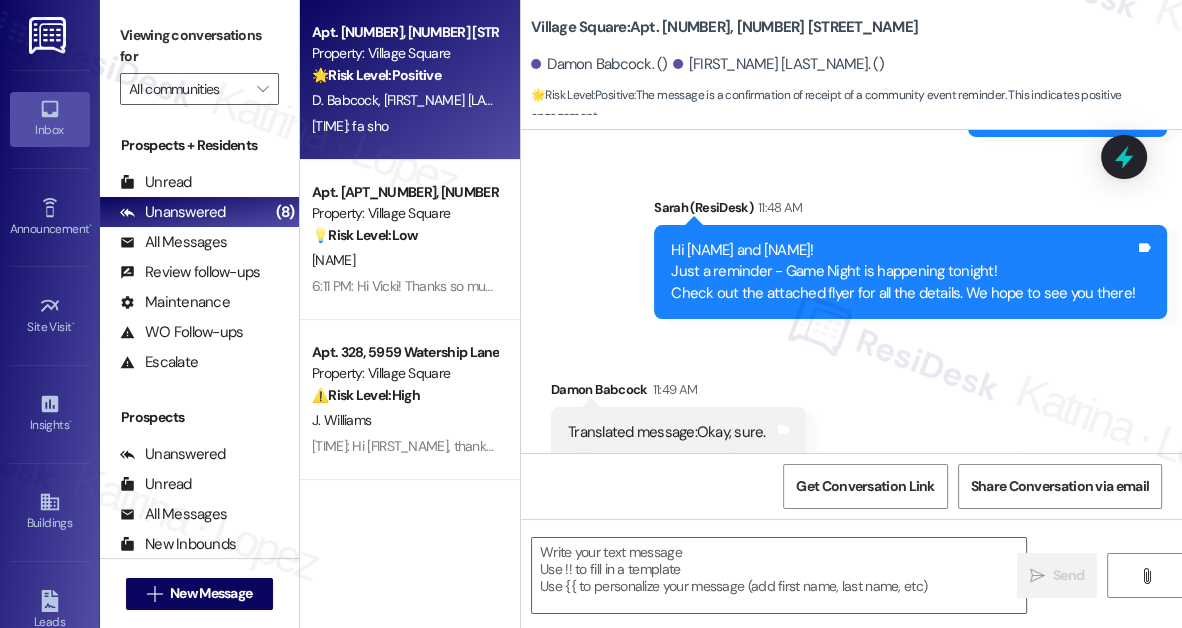 click on "Hi [NAME] and [NAME],
Just a reminder - Game Night is happening tonight!
Check out the attached flyer for all the details. We hope to see you there!" at bounding box center (903, 272) 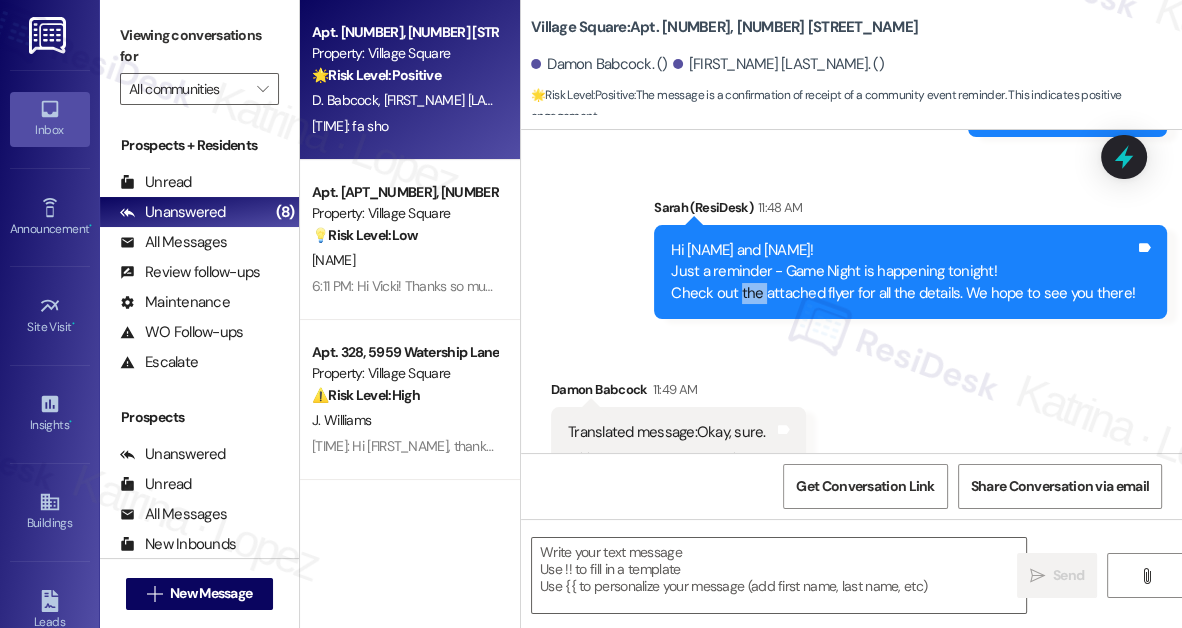 click on "Hi [NAME] and [NAME],
Just a reminder - Game Night is happening tonight!
Check out the attached flyer for all the details. We hope to see you there!" at bounding box center [903, 272] 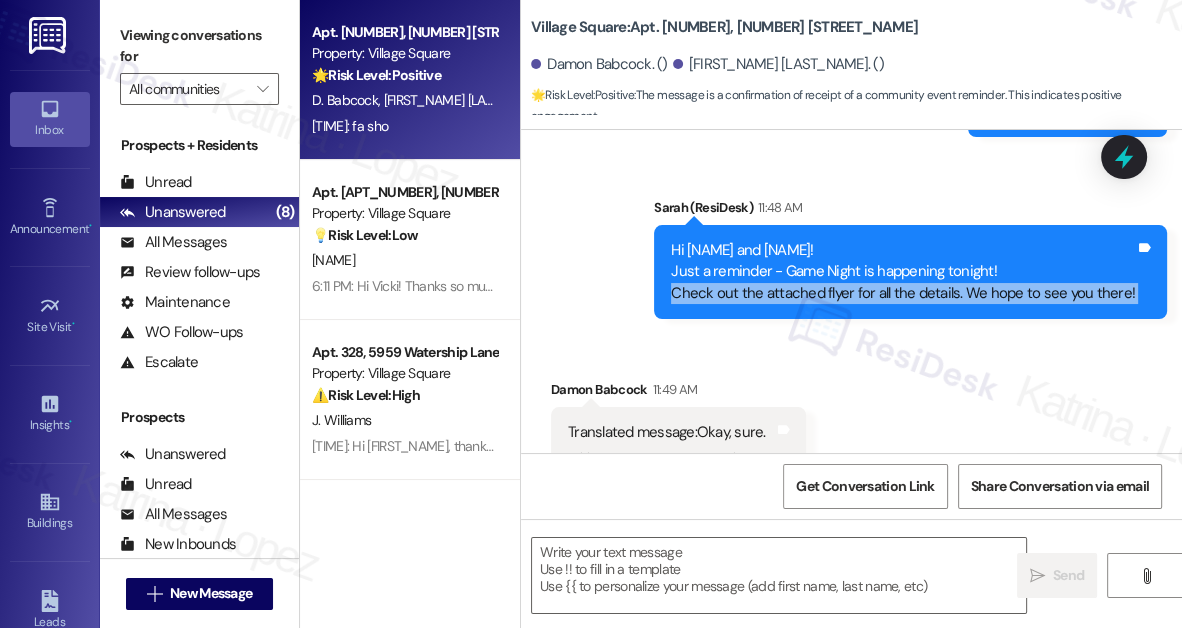 click on "Hi [NAME] and [NAME],
Just a reminder - Game Night is happening tonight!
Check out the attached flyer for all the details. We hope to see you there!" at bounding box center [903, 272] 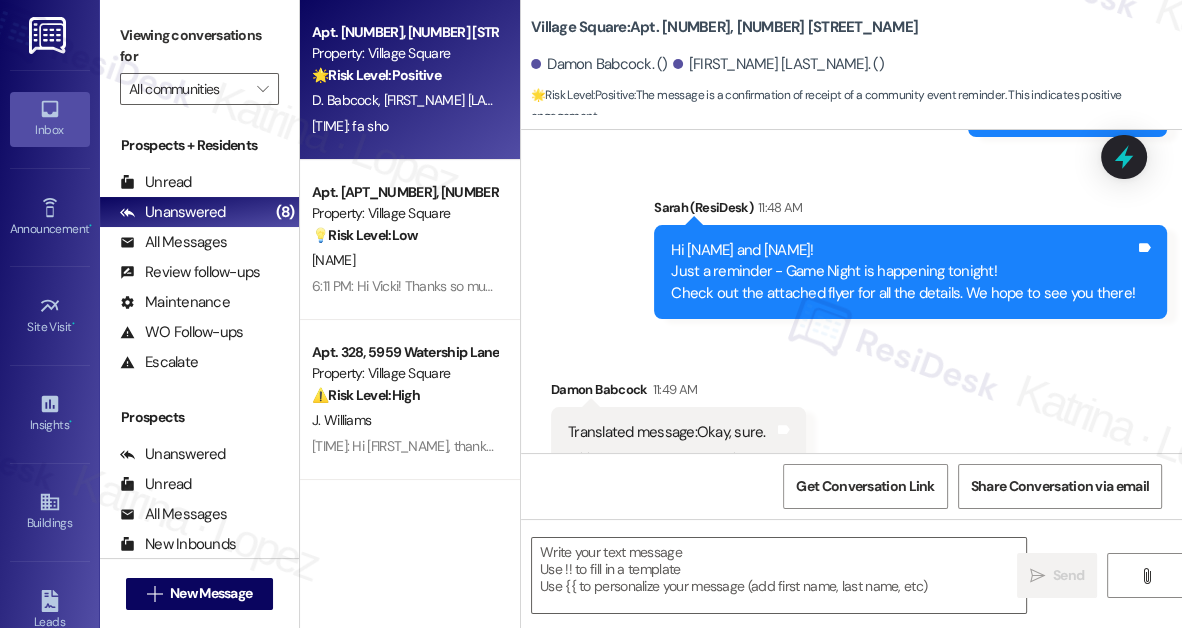 click on " Send " at bounding box center (851, 594) 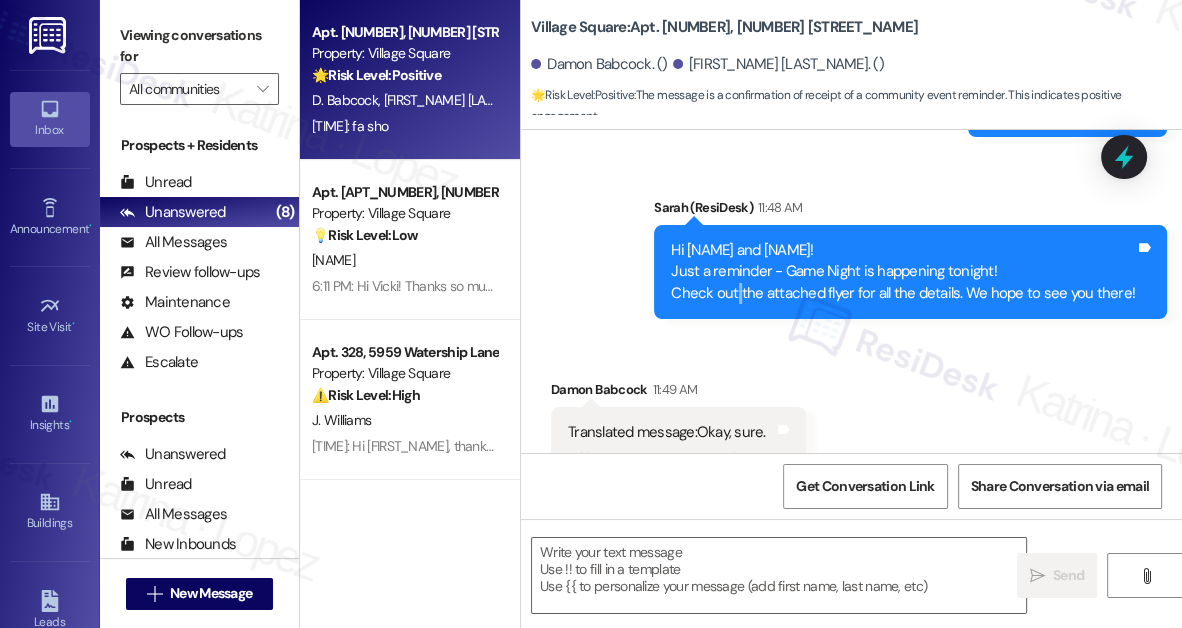 click on "Hi [NAME] and [NAME],
Just a reminder - Game Night is happening tonight!
Check out the attached flyer for all the details. We hope to see you there!" at bounding box center (903, 272) 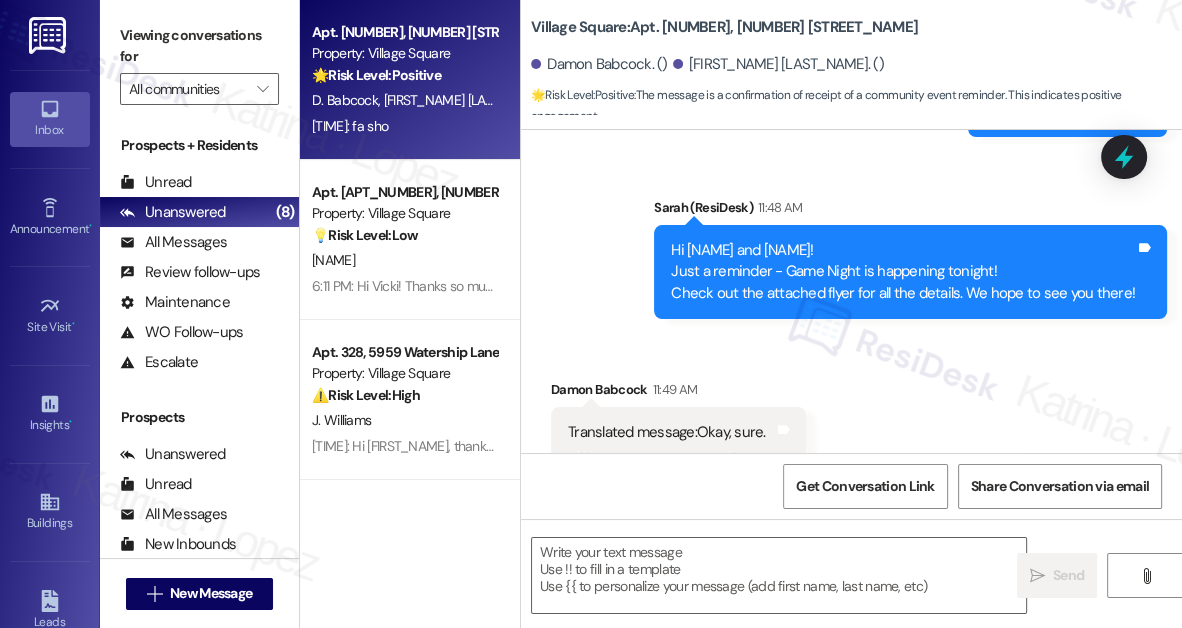 click on "Hi [NAME] and [NAME],
Just a reminder - Game Night is happening tonight!
Check out the attached flyer for all the details. We hope to see you there!" at bounding box center [903, 272] 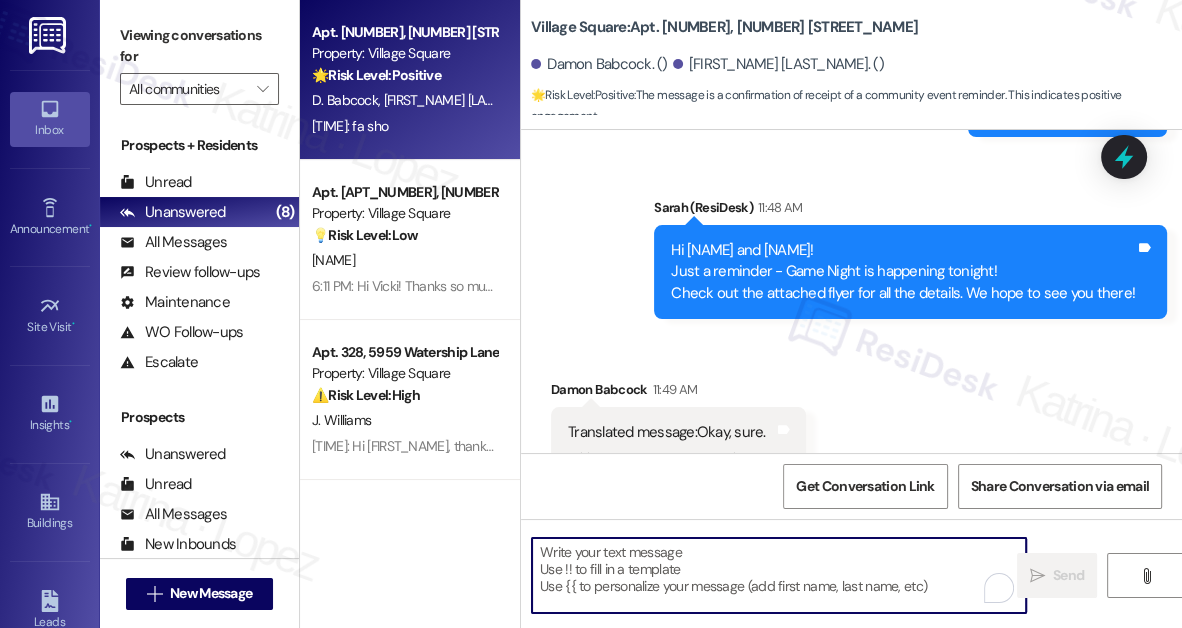 drag, startPoint x: 674, startPoint y: 567, endPoint x: 652, endPoint y: 564, distance: 22.203604 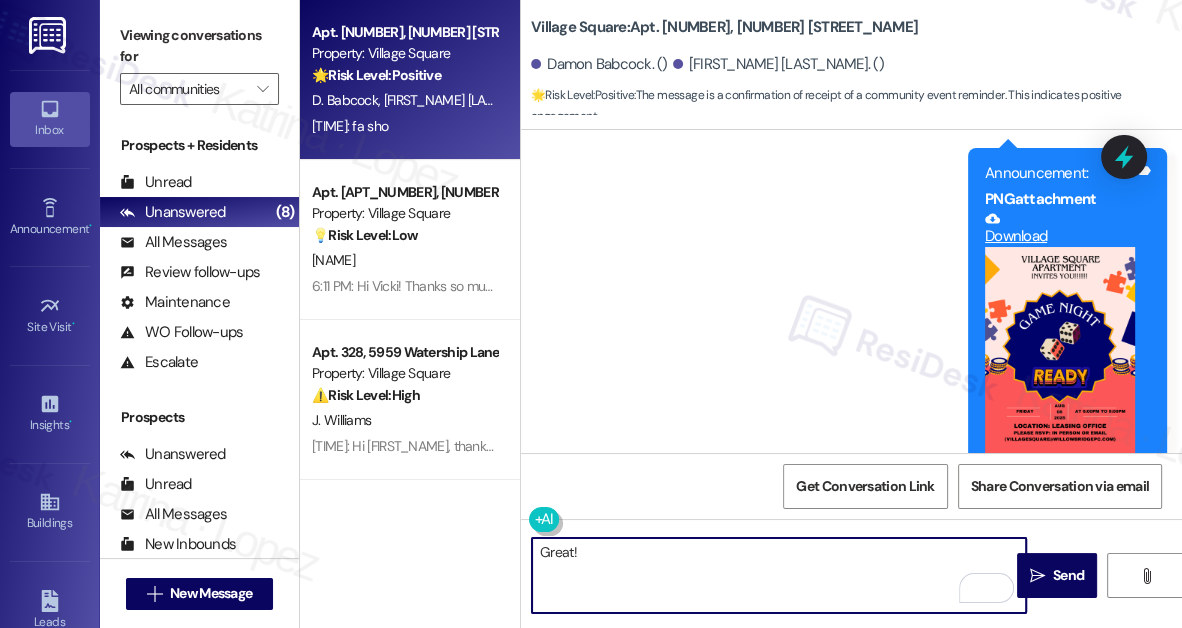 click at bounding box center (1060, 352) 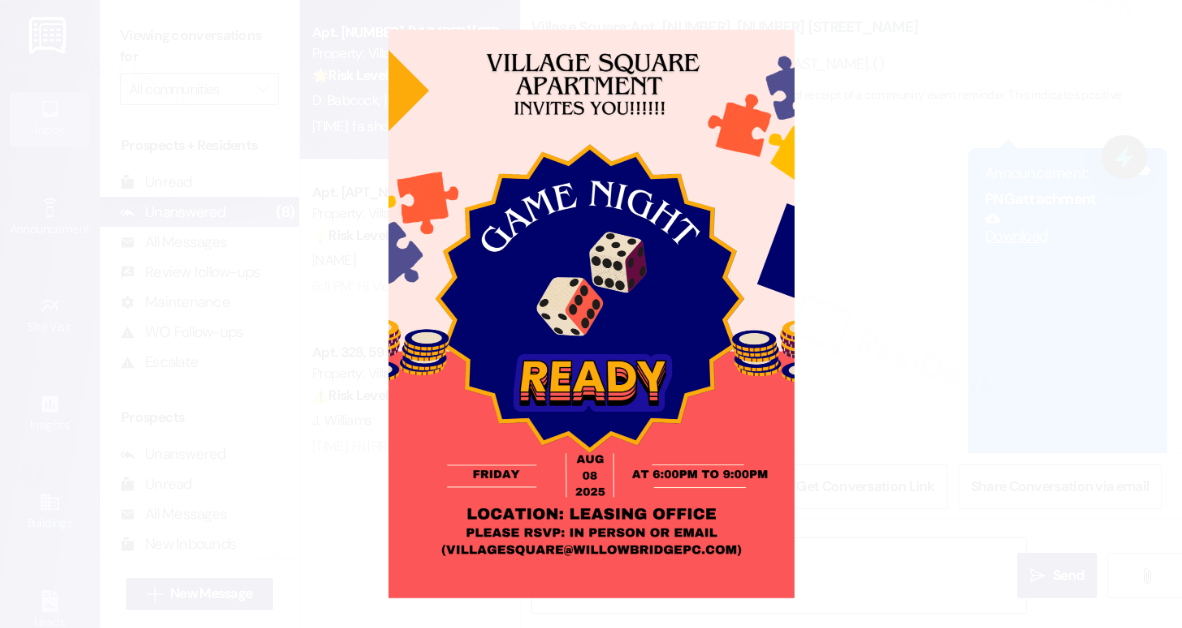 click at bounding box center [591, 314] 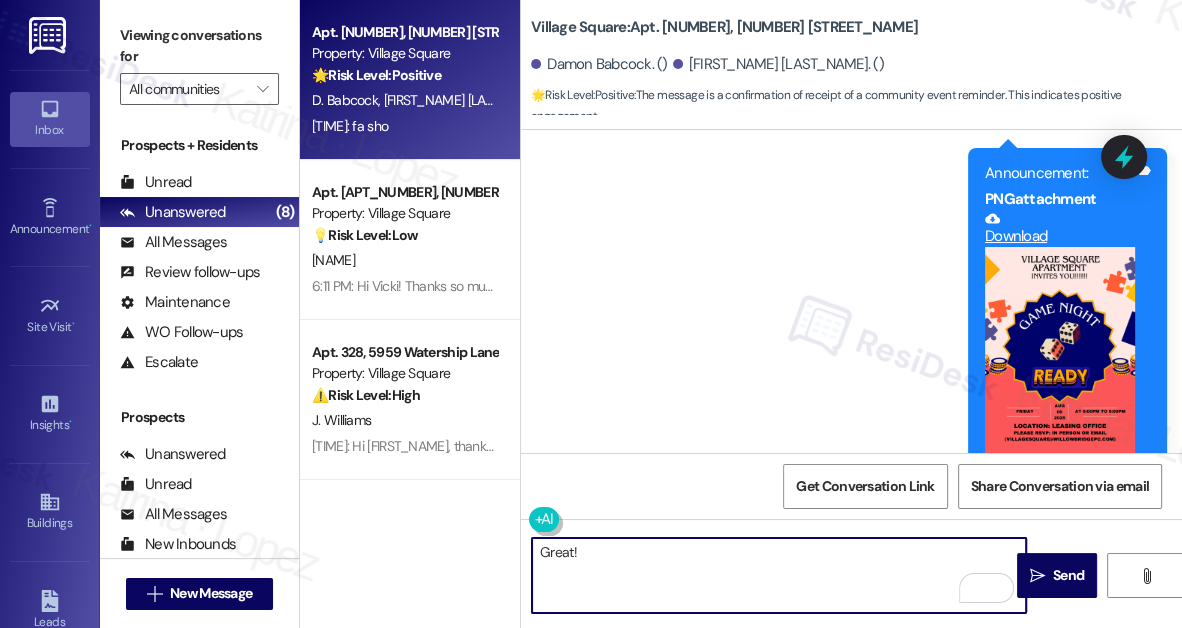 click on "Great!" at bounding box center (779, 575) 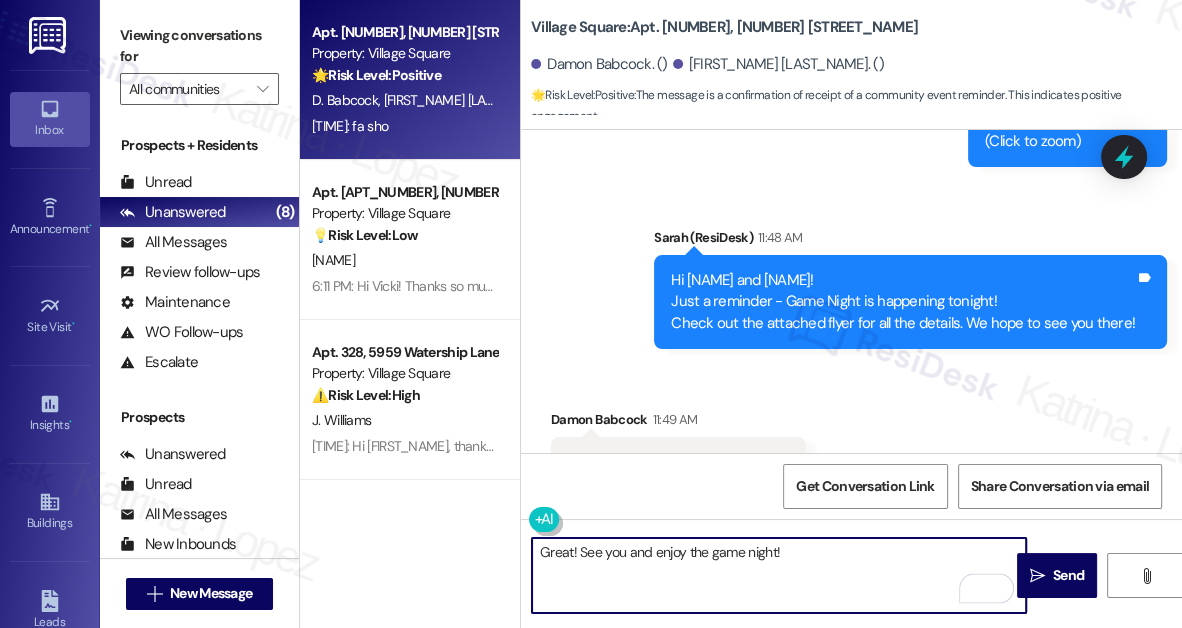 scroll, scrollTop: 10272, scrollLeft: 0, axis: vertical 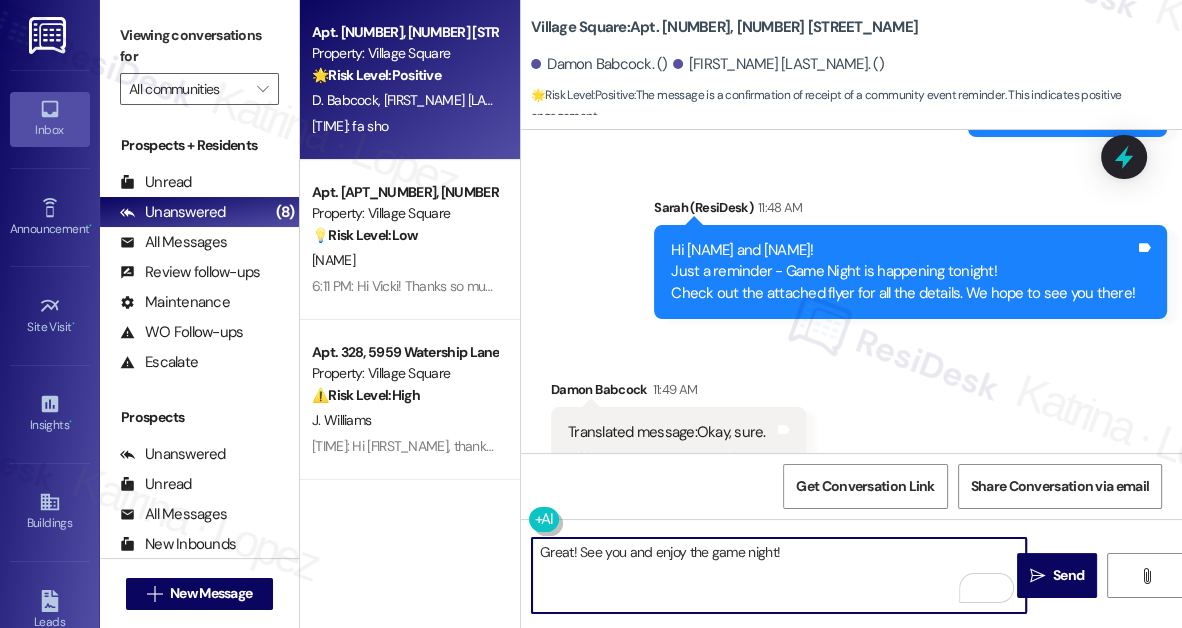 click on "Damon Babcock 11:49 AM" at bounding box center [678, 393] 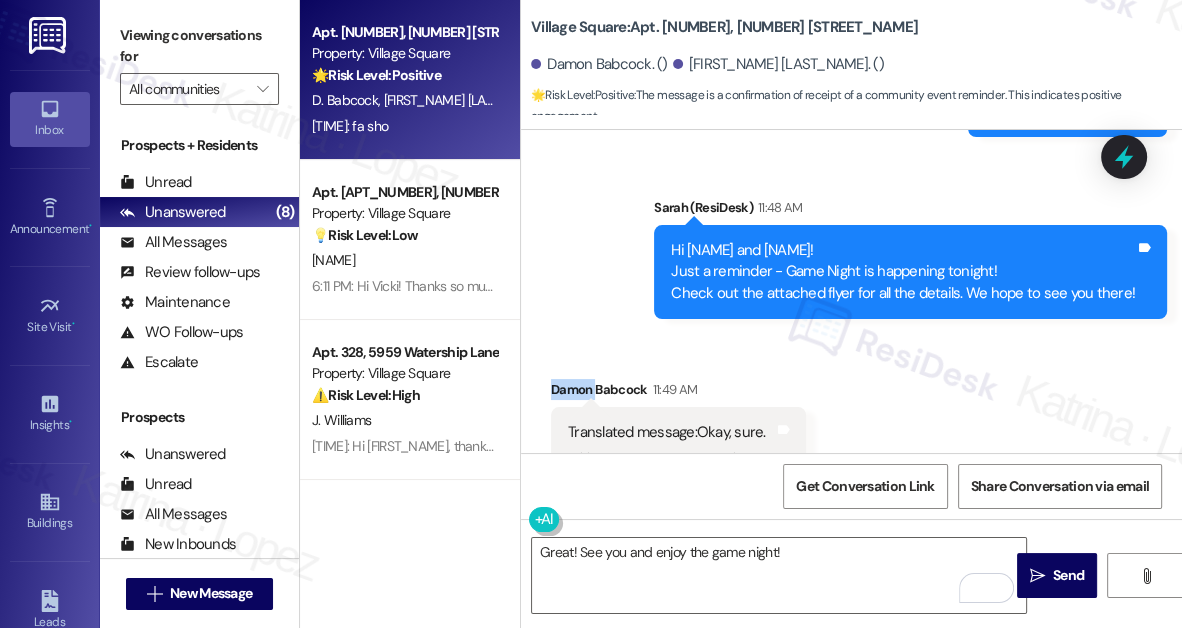 click on "Damon Babcock 11:49 AM" at bounding box center [678, 393] 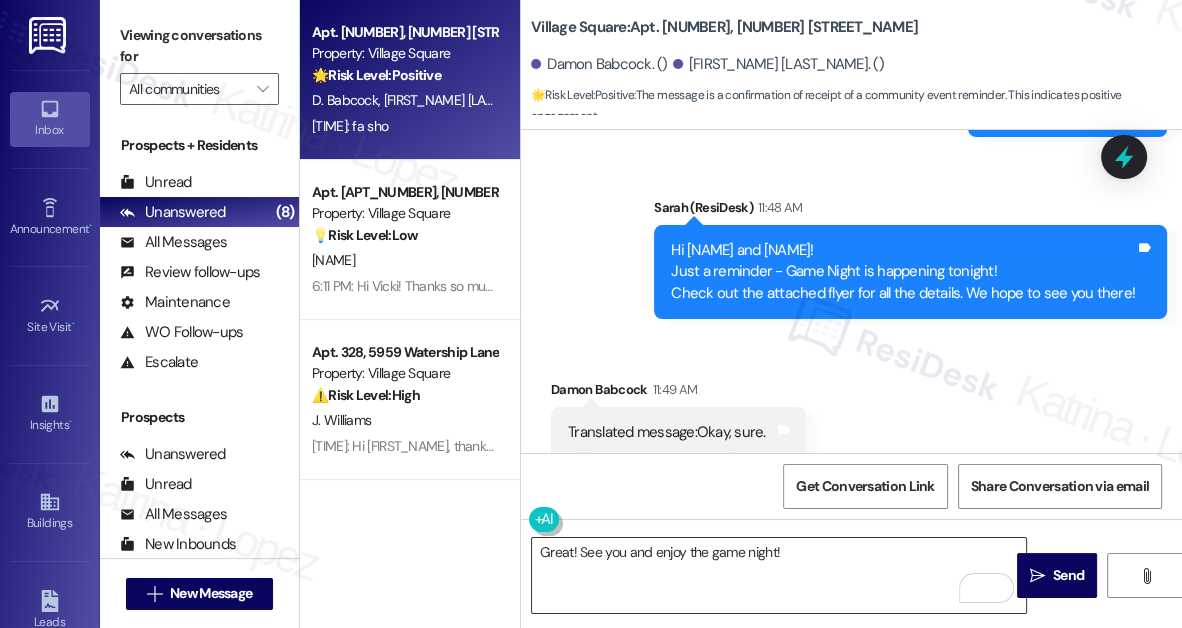 click on "Great! See you and enjoy the game night!" at bounding box center [779, 575] 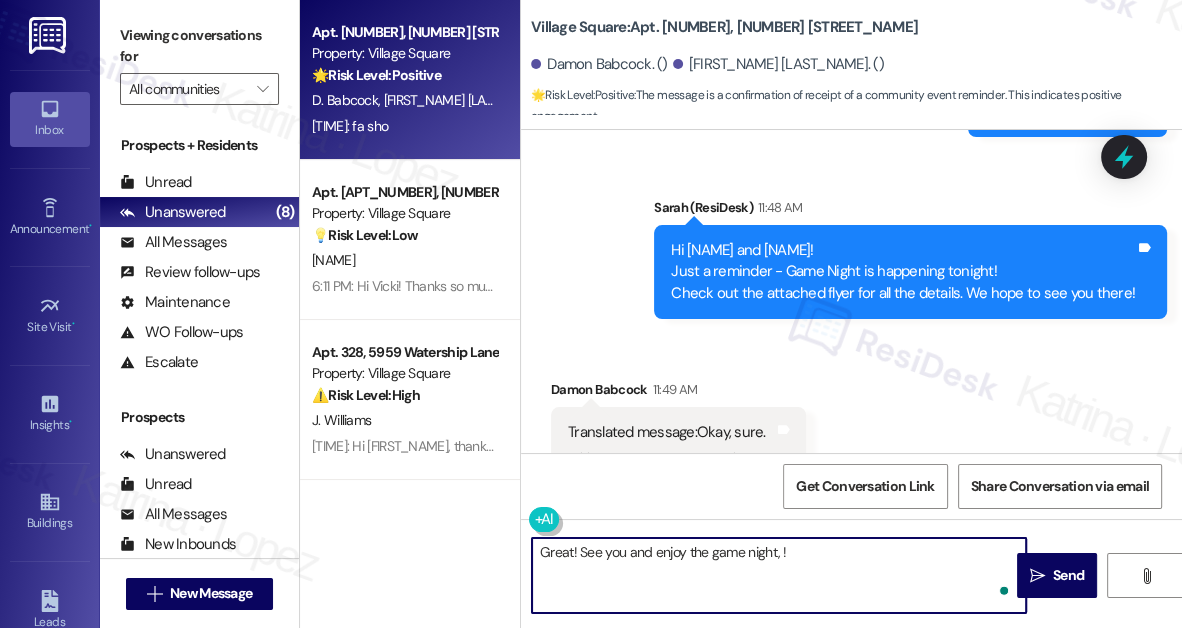 paste on "[NAME]" 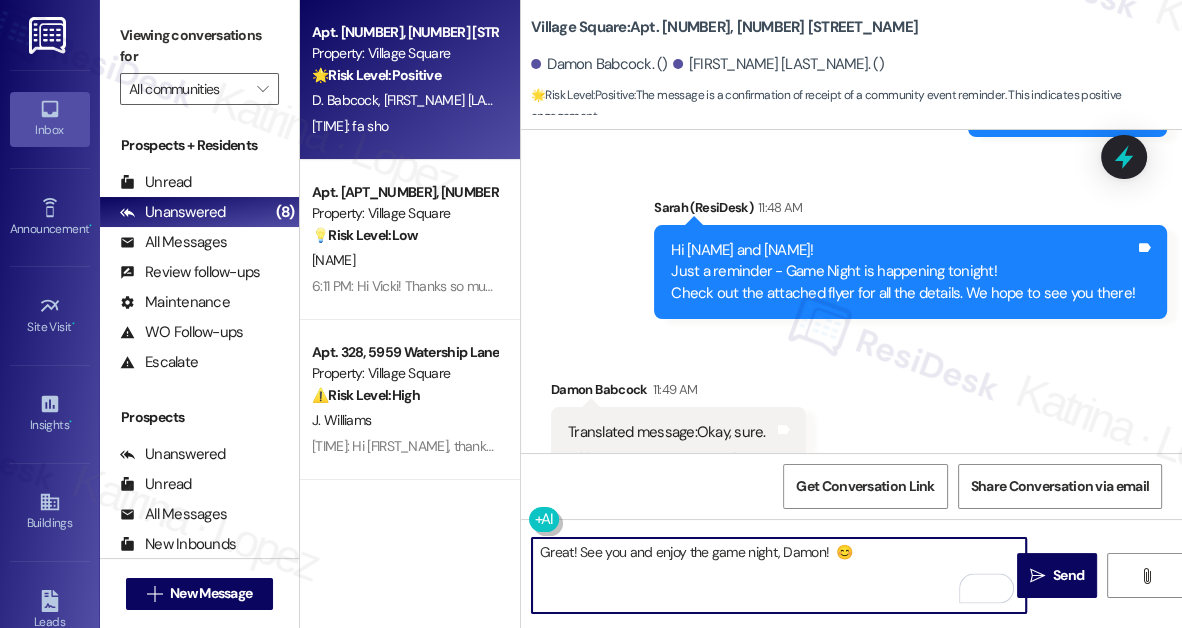 click on "Great! See you and enjoy the game night, Damon!  😊" at bounding box center [779, 575] 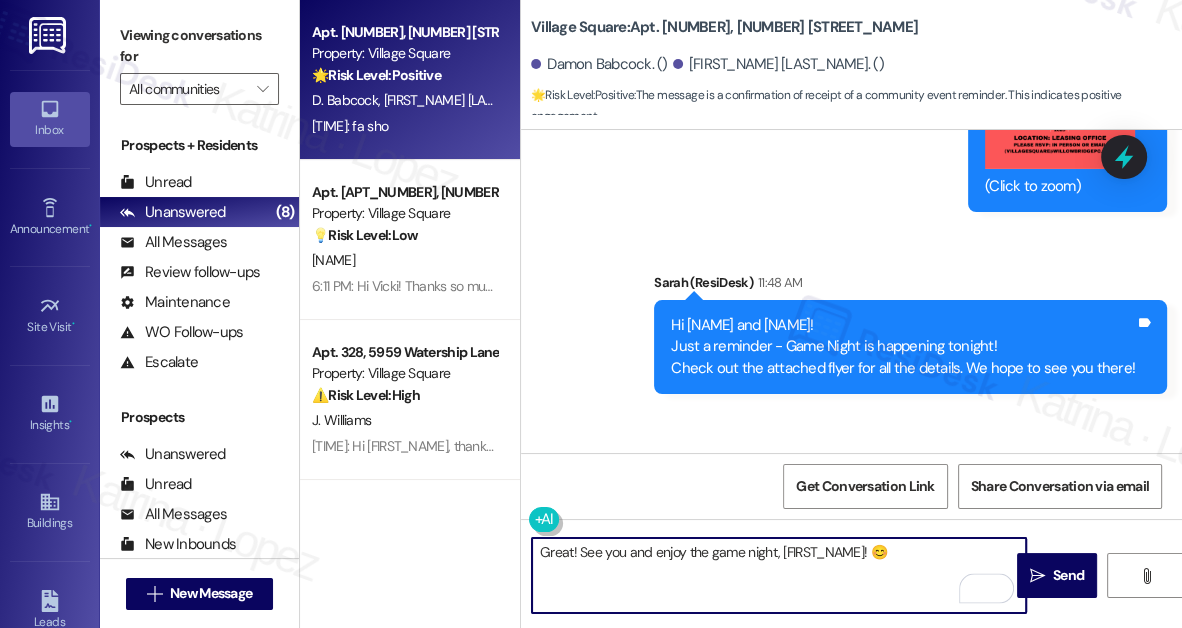 scroll, scrollTop: 10272, scrollLeft: 0, axis: vertical 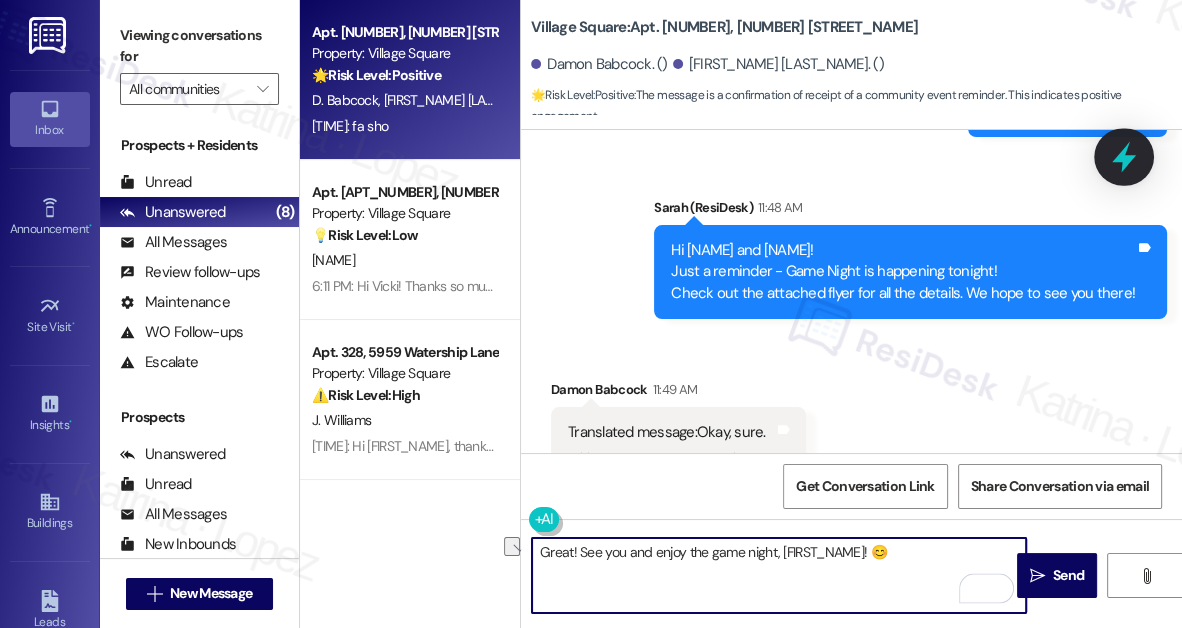 type on "Great! See you and enjoy the game night, [FIRST_NAME]! 😊" 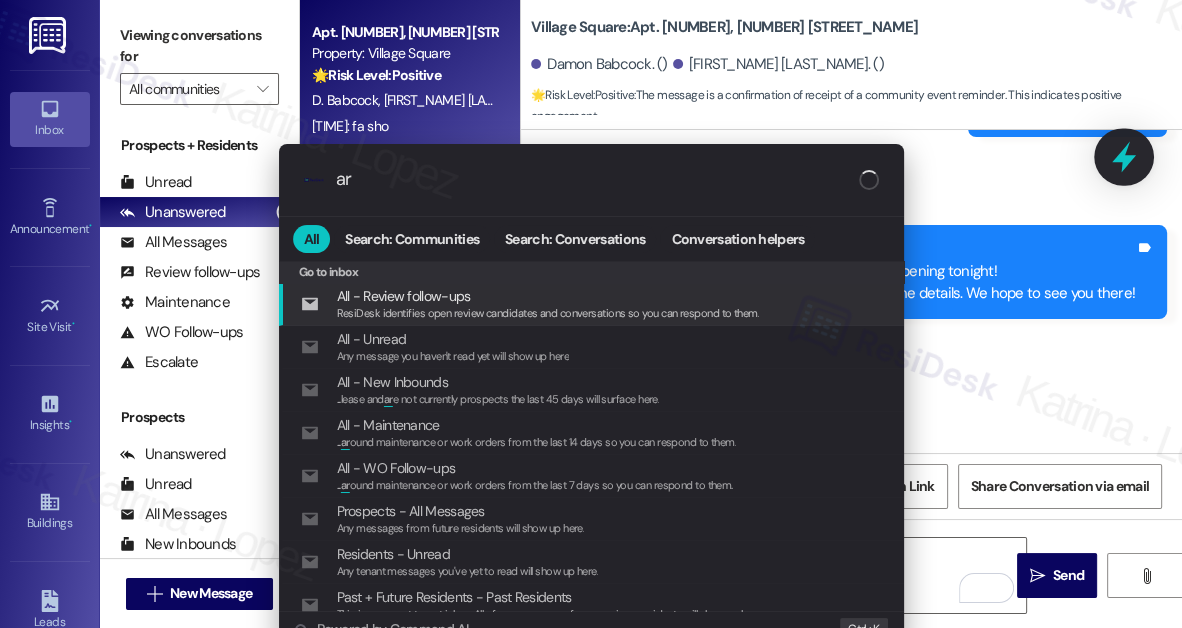 type on "a" 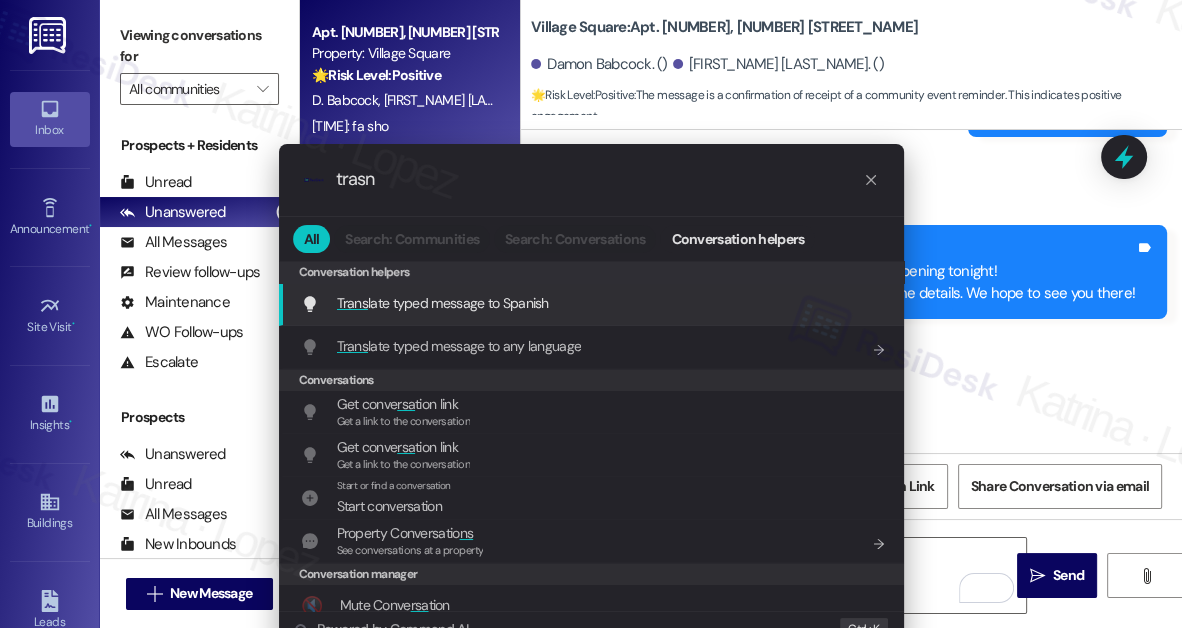 type on "trasn" 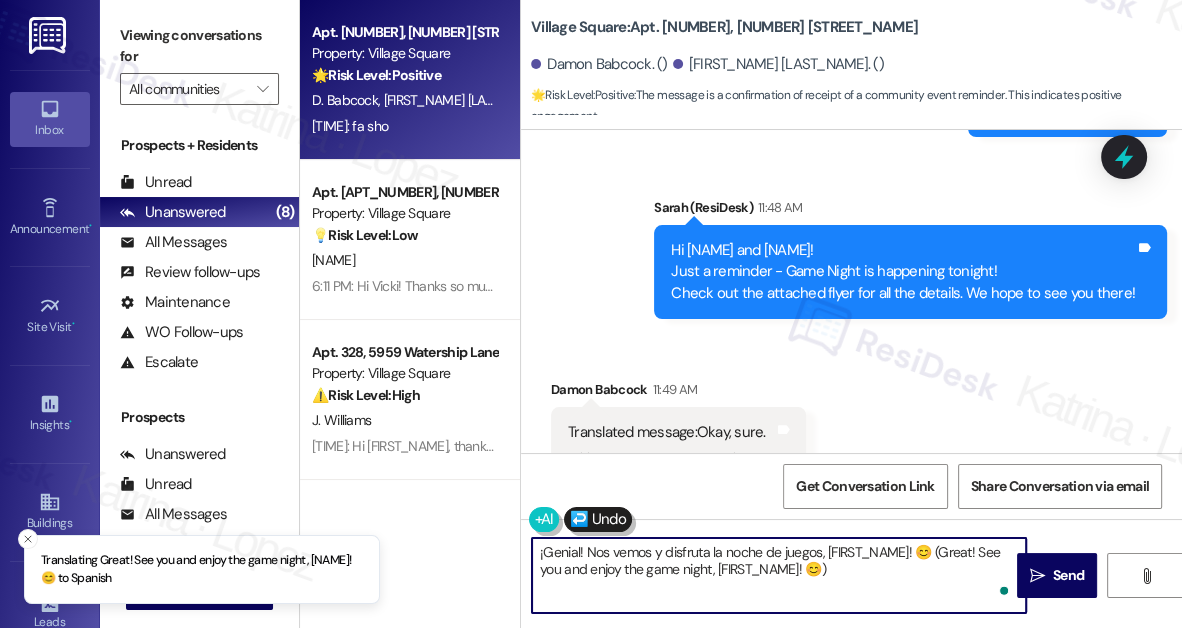 type on "Great! See you and enjoy the game night, [FIRST_NAME]! 😊" 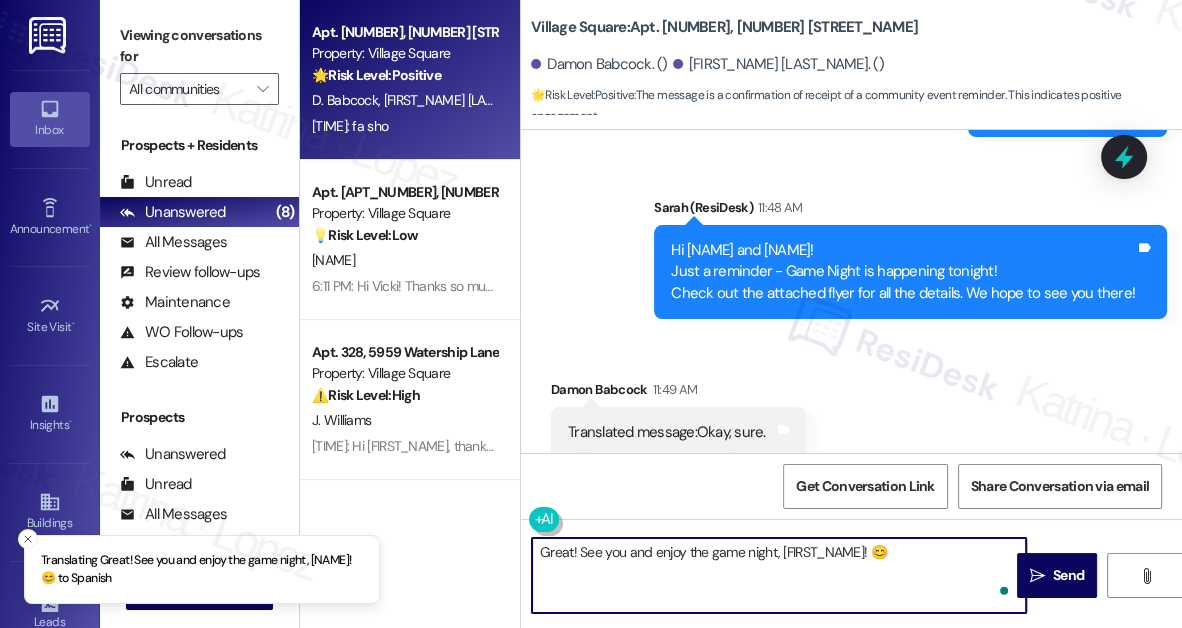 click on "Great! See you and enjoy the game night, [FIRST_NAME]! 😊" at bounding box center (779, 575) 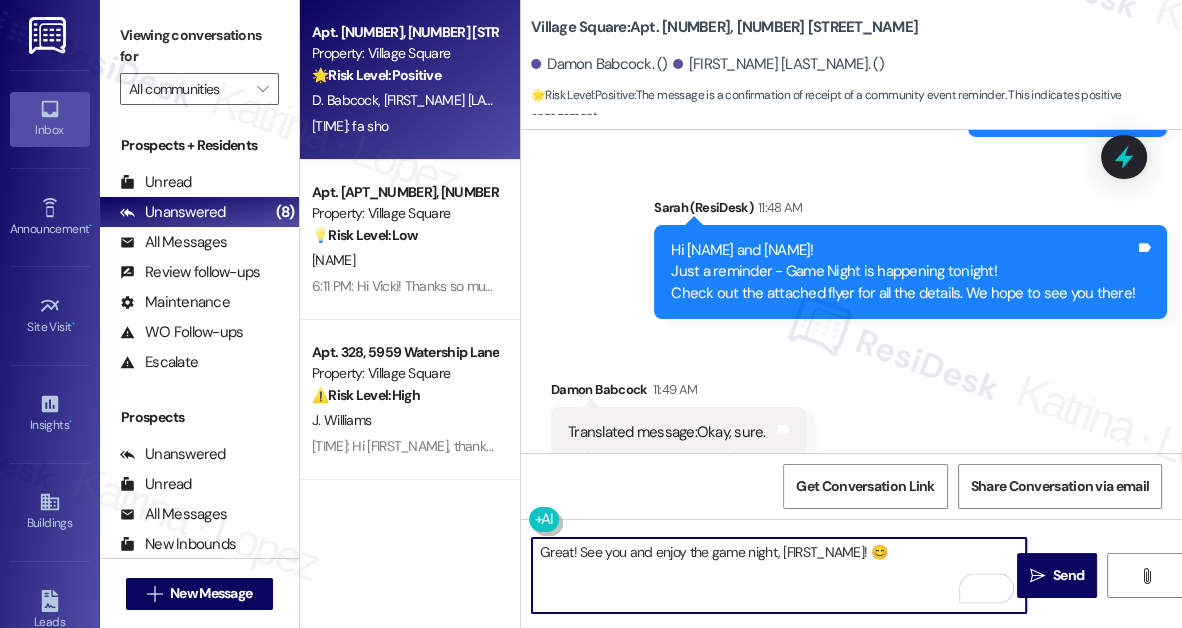 click on "Great! See you and enjoy the game night, [FIRST_NAME]! 😊" at bounding box center (779, 575) 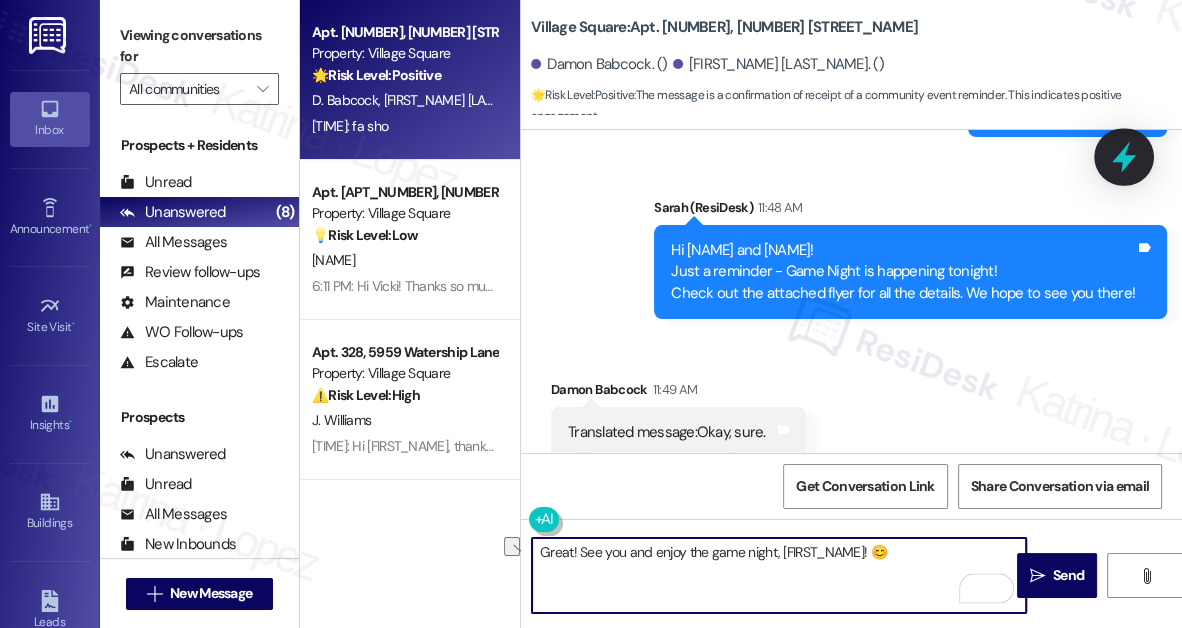 click 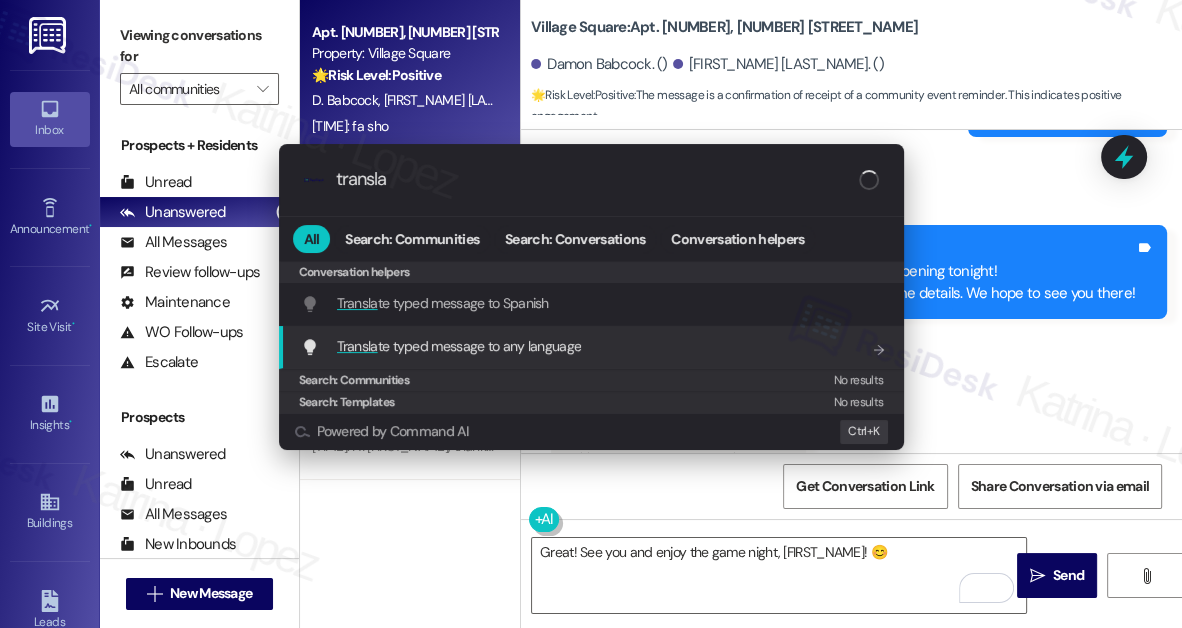 type on "transla" 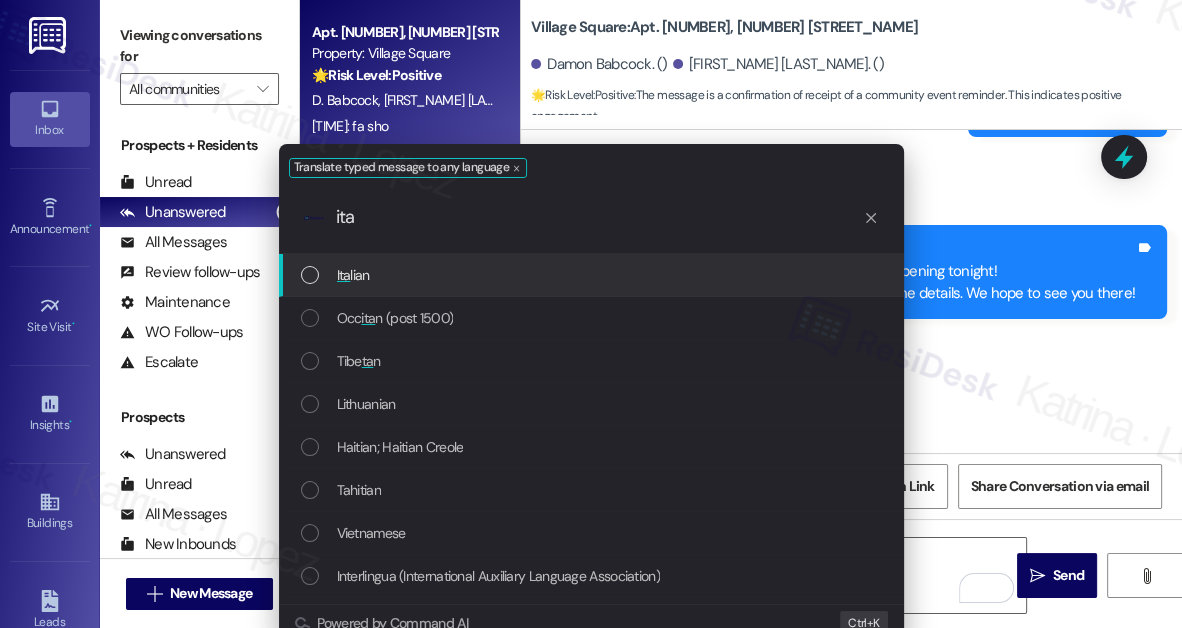 type on "ita" 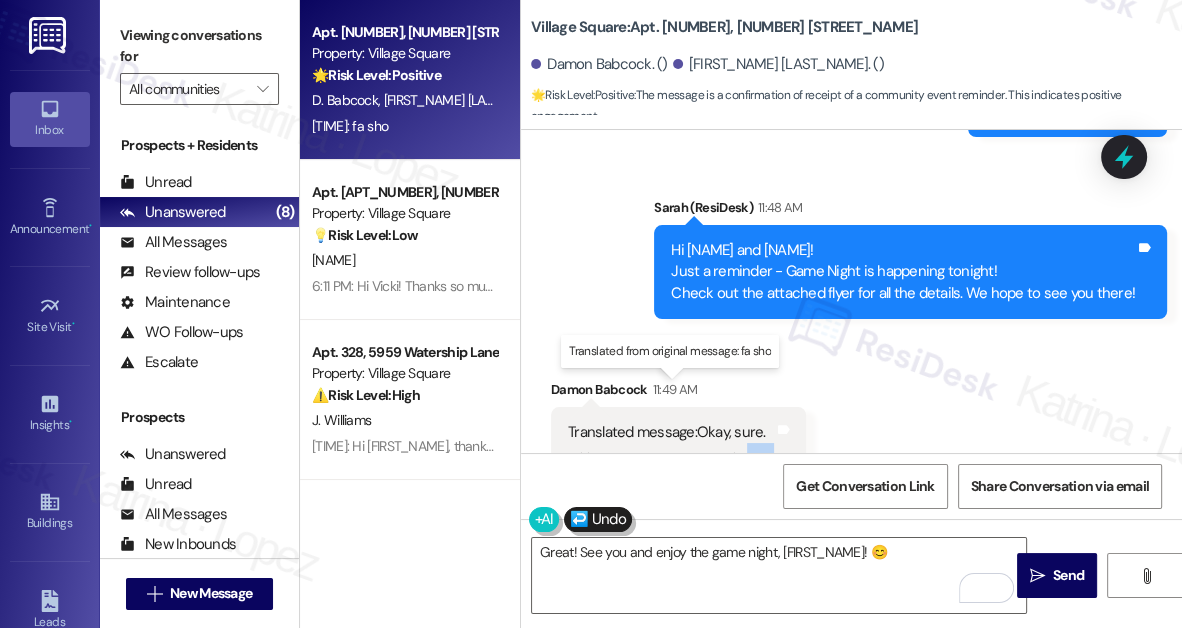 drag, startPoint x: 748, startPoint y: 415, endPoint x: 774, endPoint y: 412, distance: 26.172504 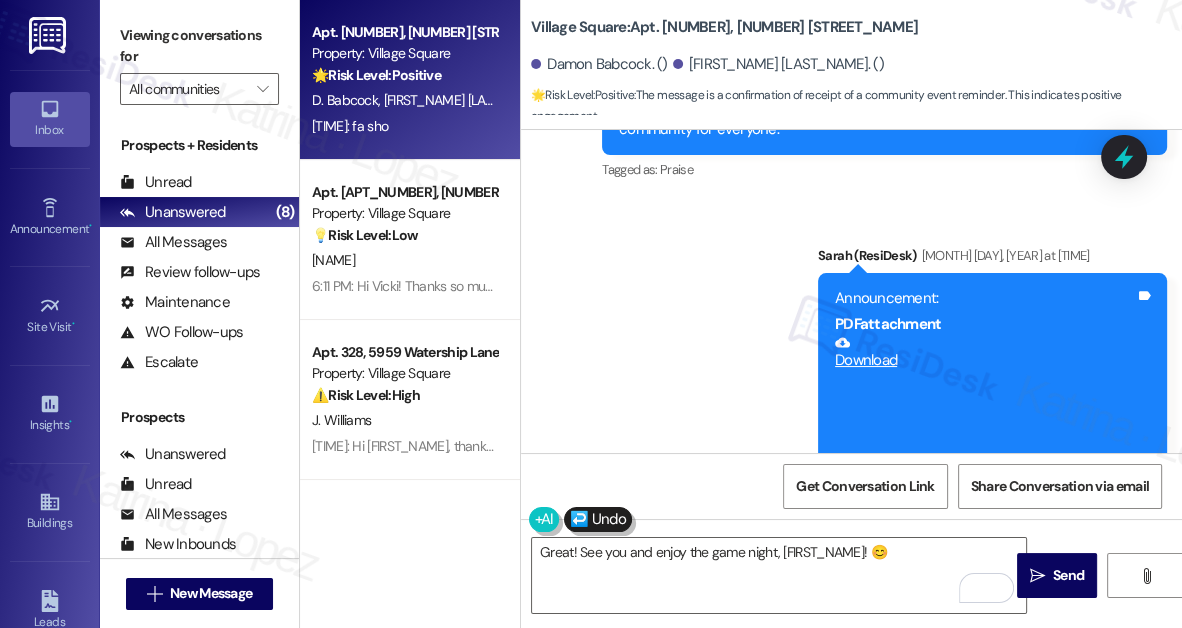 scroll, scrollTop: 6272, scrollLeft: 0, axis: vertical 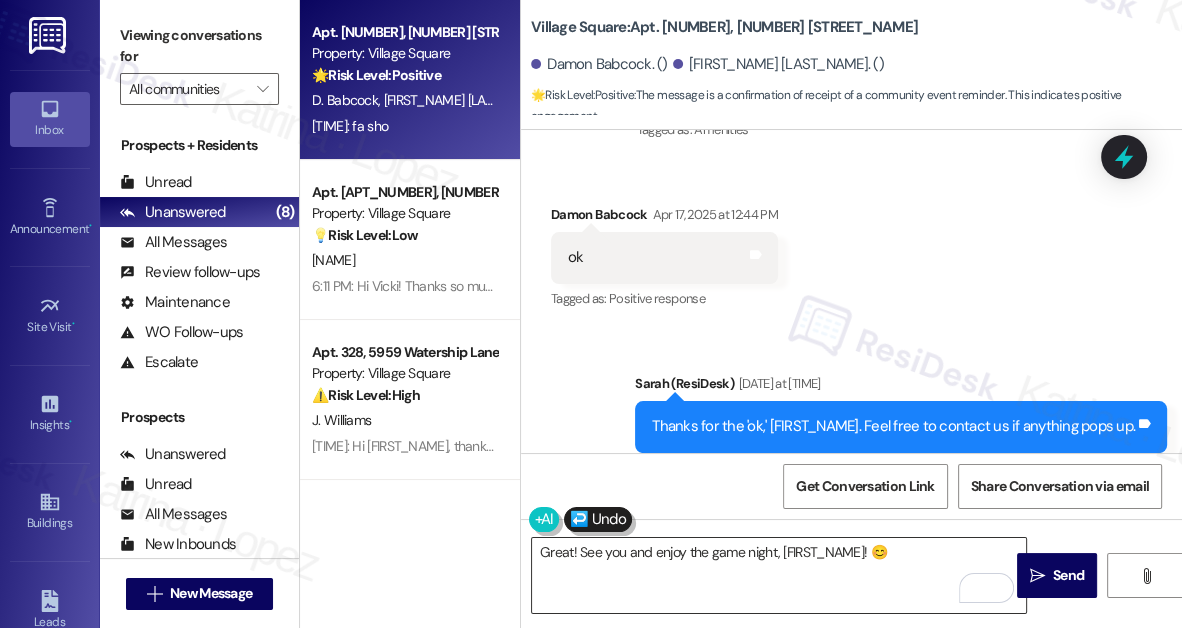 click on "Ottimo! Ci vediamo e buona serata di giochi, [NAME]! 😊 (Great! See you and enjoy the game night, [NAME]! 😊)" at bounding box center (779, 575) 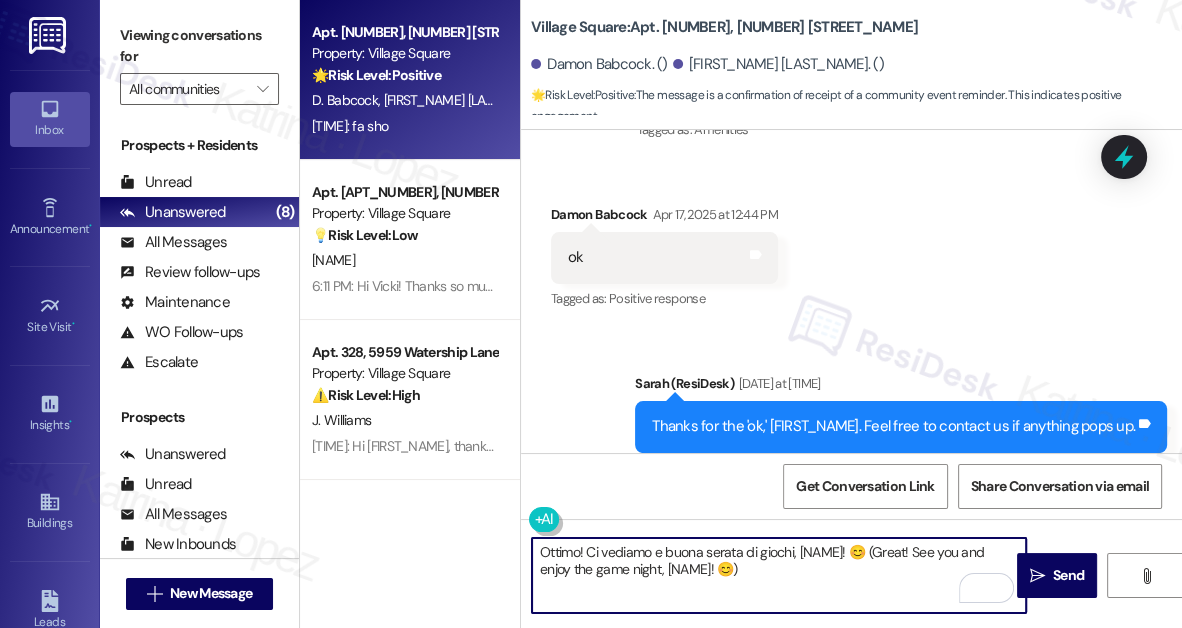 type on "Great! See you and enjoy the game night, [FIRST_NAME]! 😊" 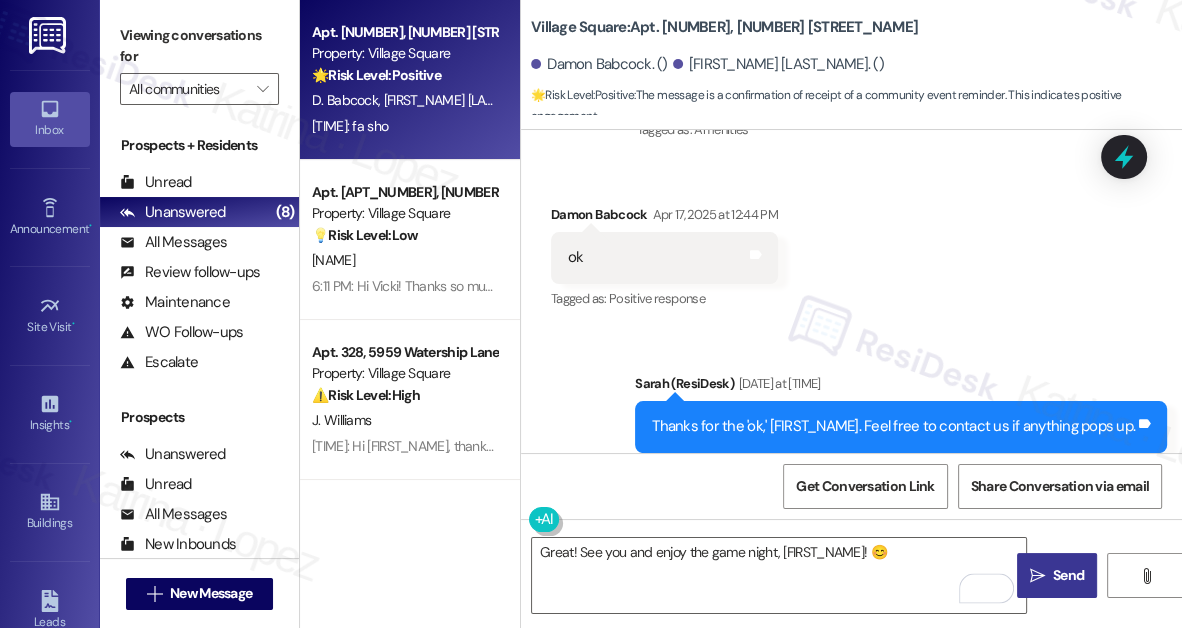 click on " Send" at bounding box center (1057, 575) 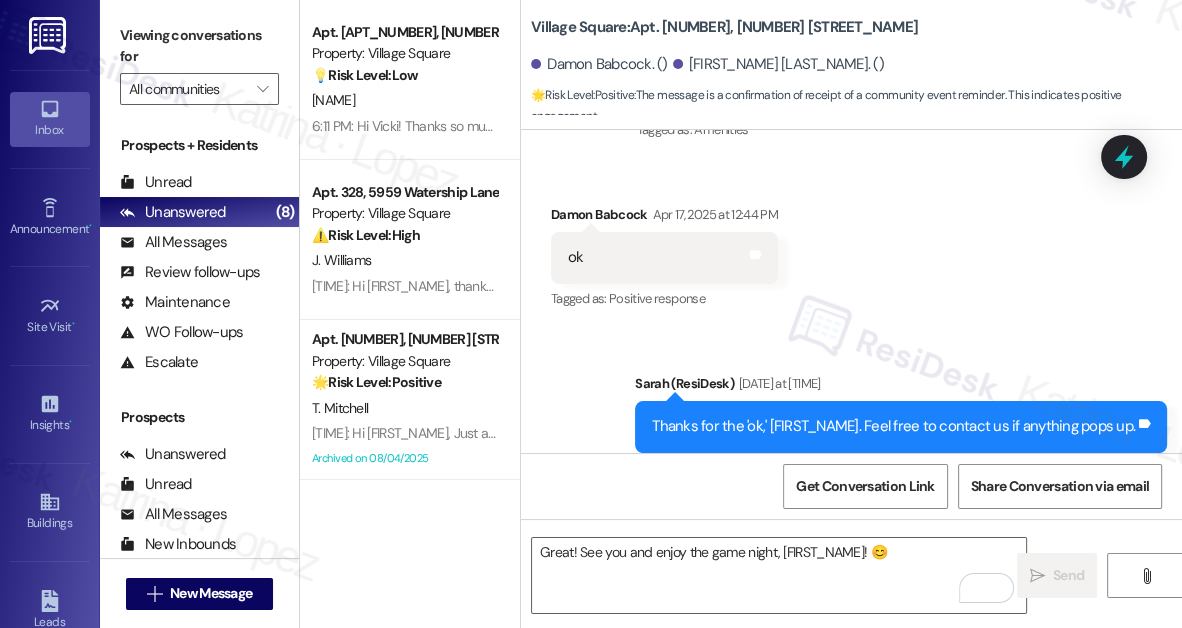 scroll, scrollTop: 10272, scrollLeft: 0, axis: vertical 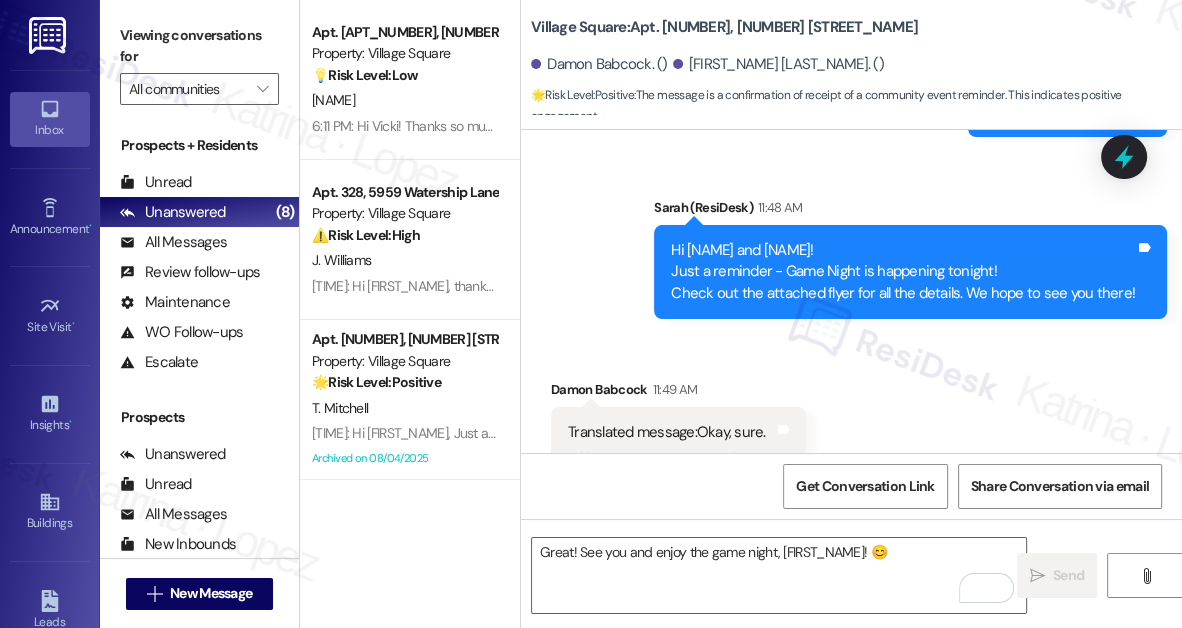click on "Viewing conversations for All communities " at bounding box center [199, 62] 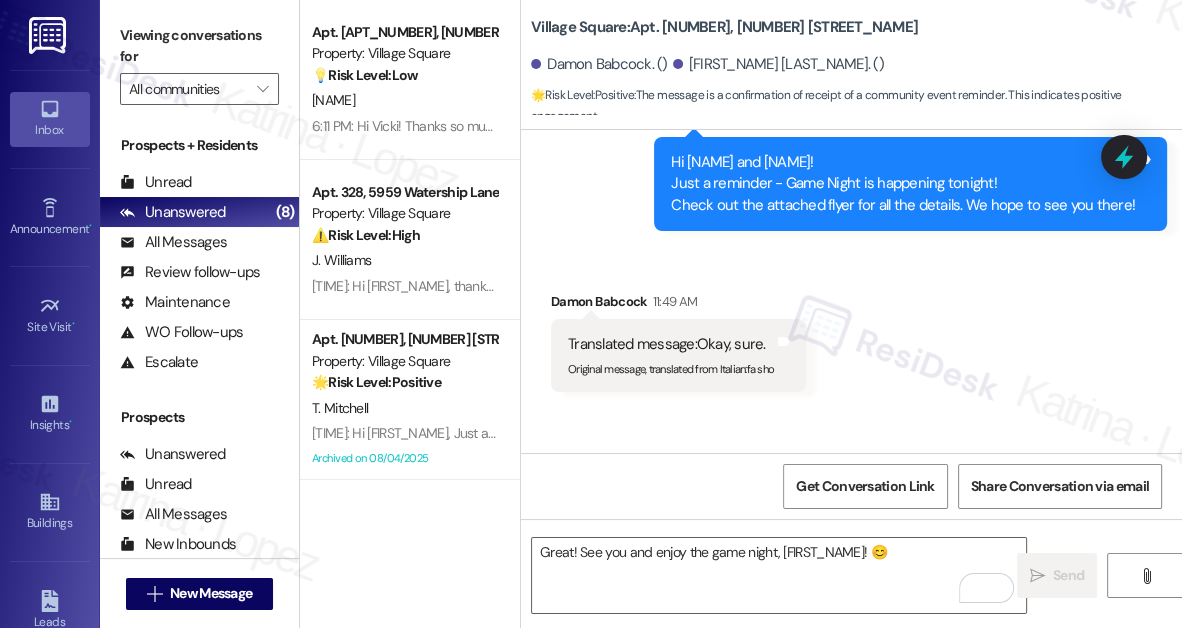 scroll, scrollTop: 10412, scrollLeft: 0, axis: vertical 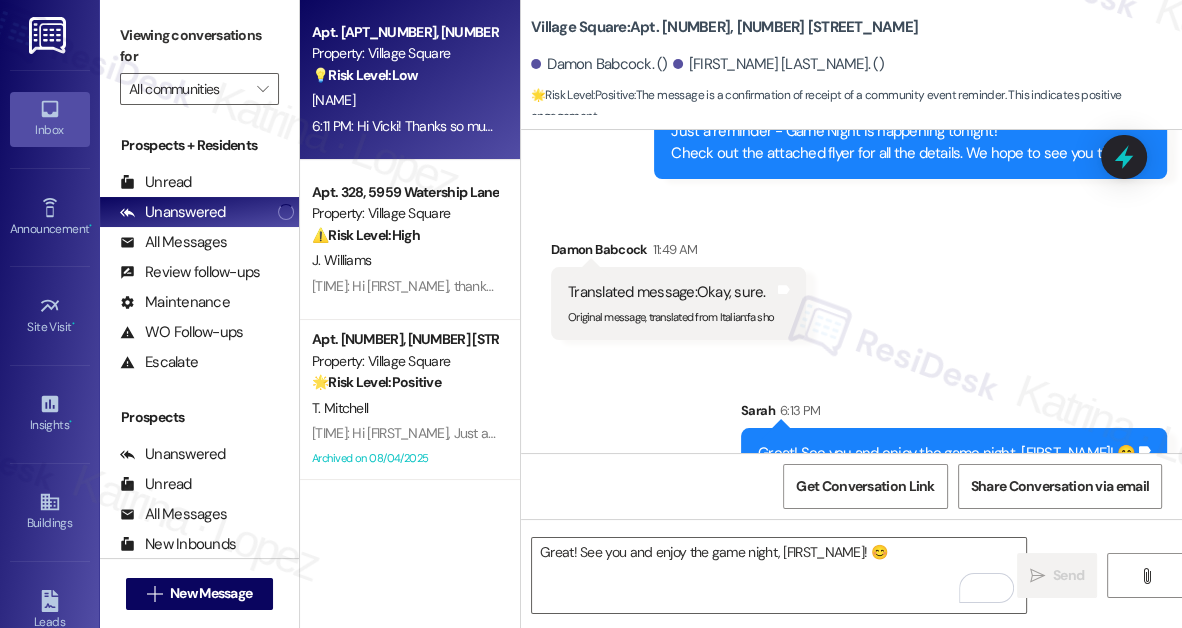 click on "6:11 PM: Hi Vicki! Thanks so much for sharing your suggestion. Was there something specific you noticed in your apartment after moving in? If you could let me know which areas or issues you think might have been overlooked during housekeeping, I’d love to pass your feedback along to the team. Your input is really helpful! 6:11 PM: Hi Vicki! Thanks so much for sharing your suggestion. Was there something specific you noticed in your apartment after moving in? If you could let me know which areas or issues you think might have been overlooked during housekeeping, I’d love to pass your feedback along to the team. Your input is really helpful!" at bounding box center (1240, 126) 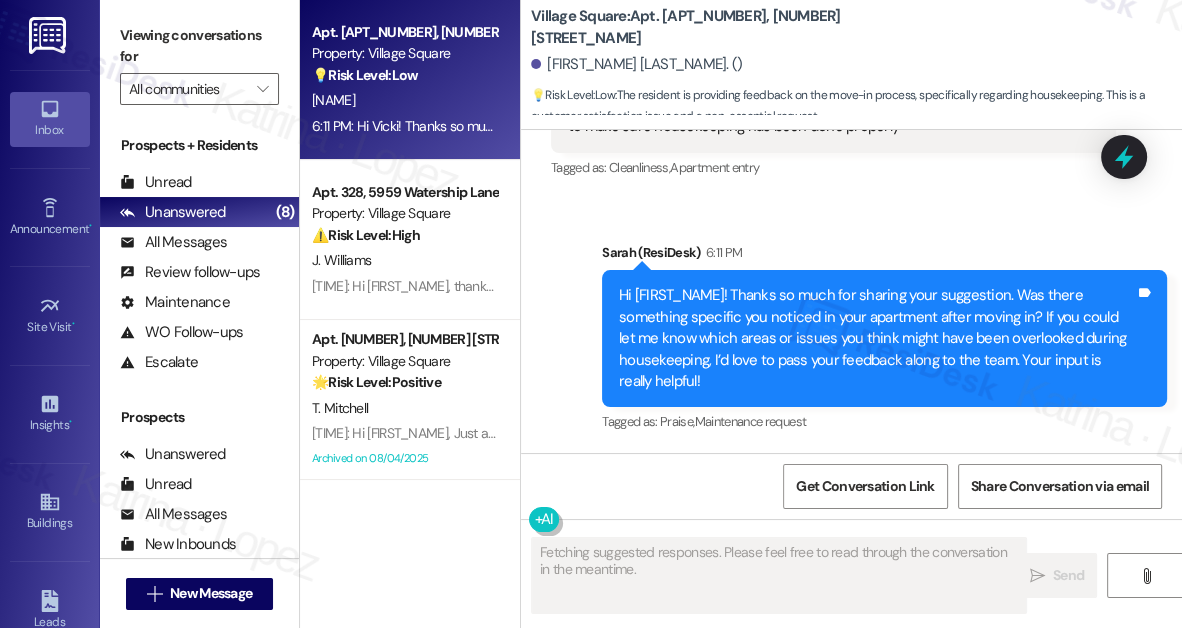 scroll, scrollTop: 181, scrollLeft: 0, axis: vertical 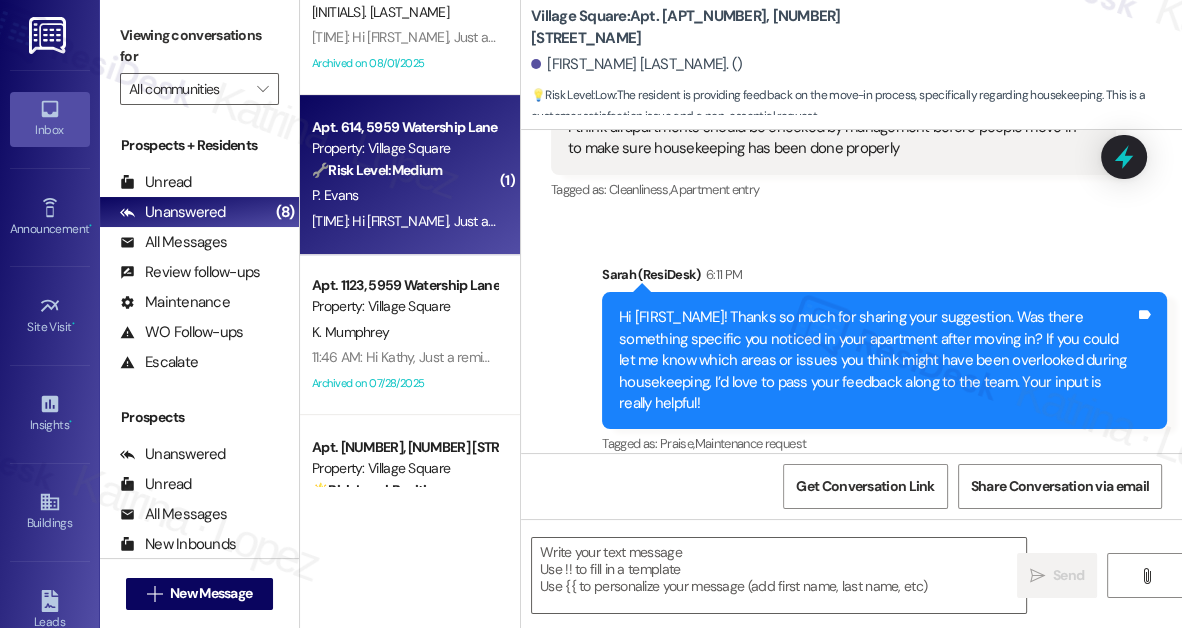 click on "P. Evans" at bounding box center [404, 195] 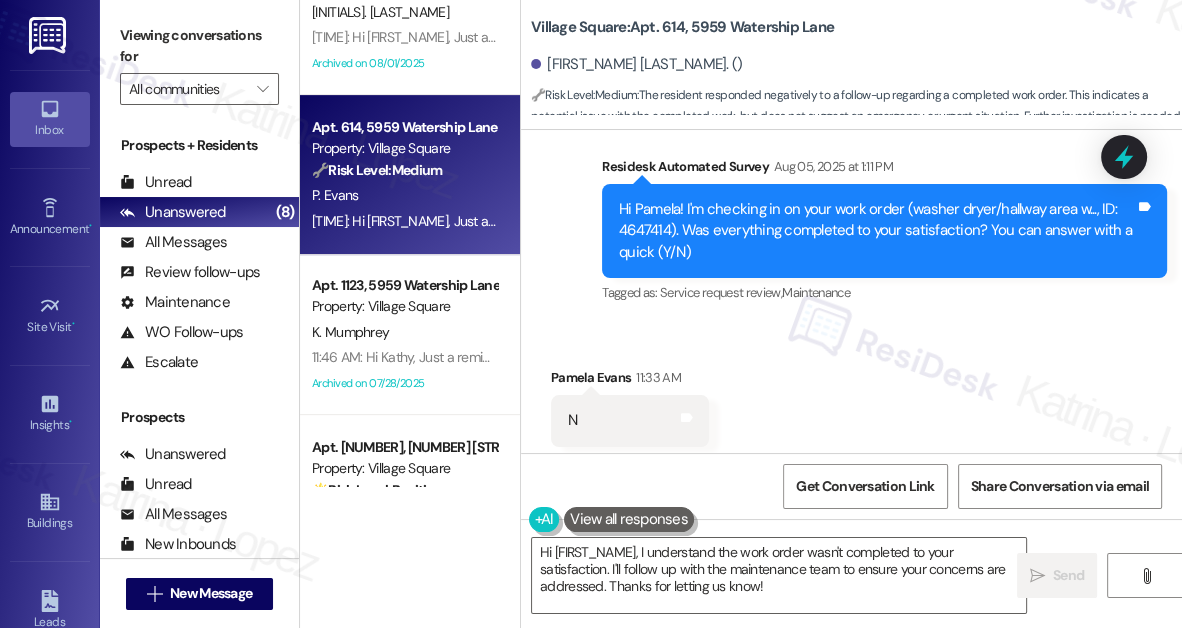 scroll, scrollTop: 18173, scrollLeft: 0, axis: vertical 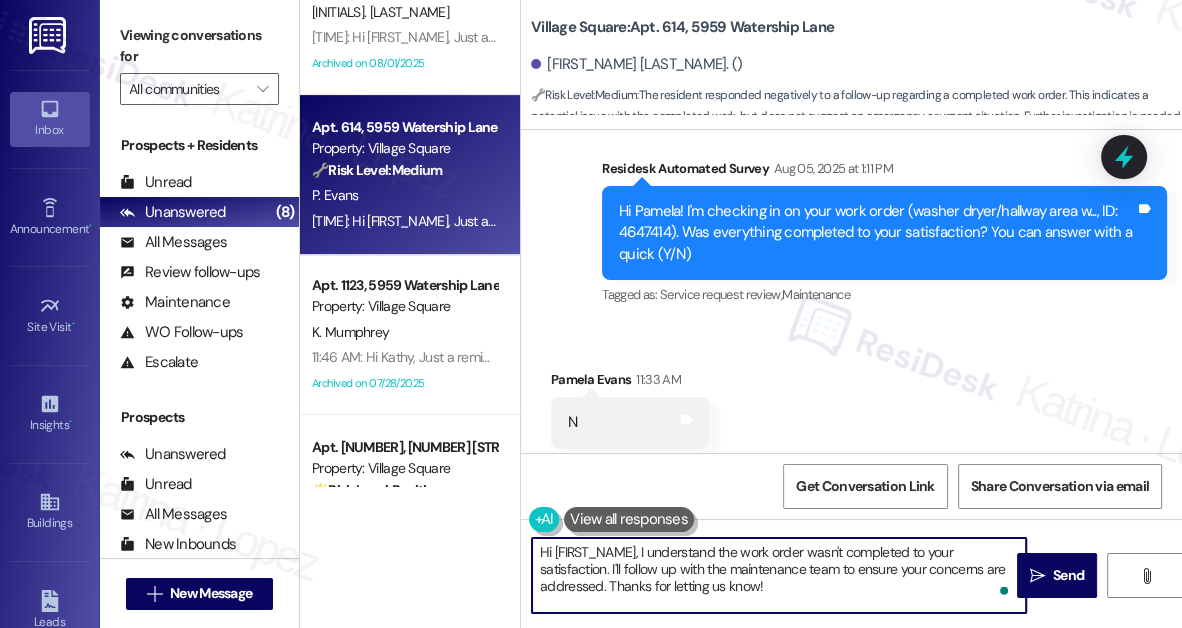 drag, startPoint x: 717, startPoint y: 579, endPoint x: 989, endPoint y: 538, distance: 275.07272 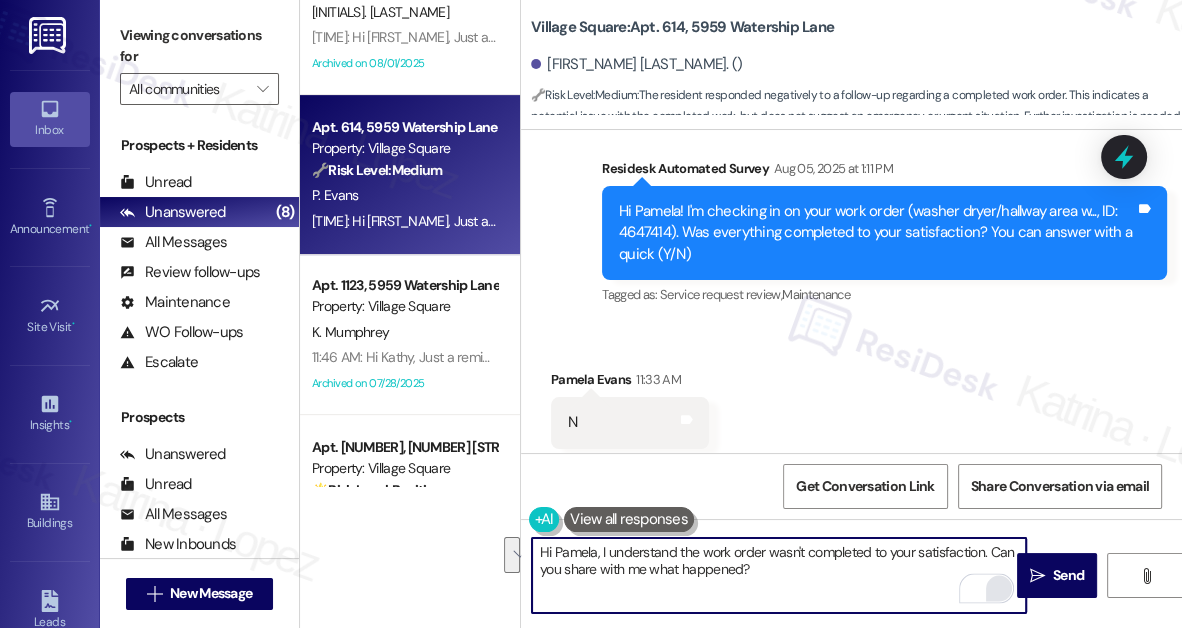 type on "Hi Pamela, I understand the work order wasn't completed to your satisfaction. Can you share with me what happened?" 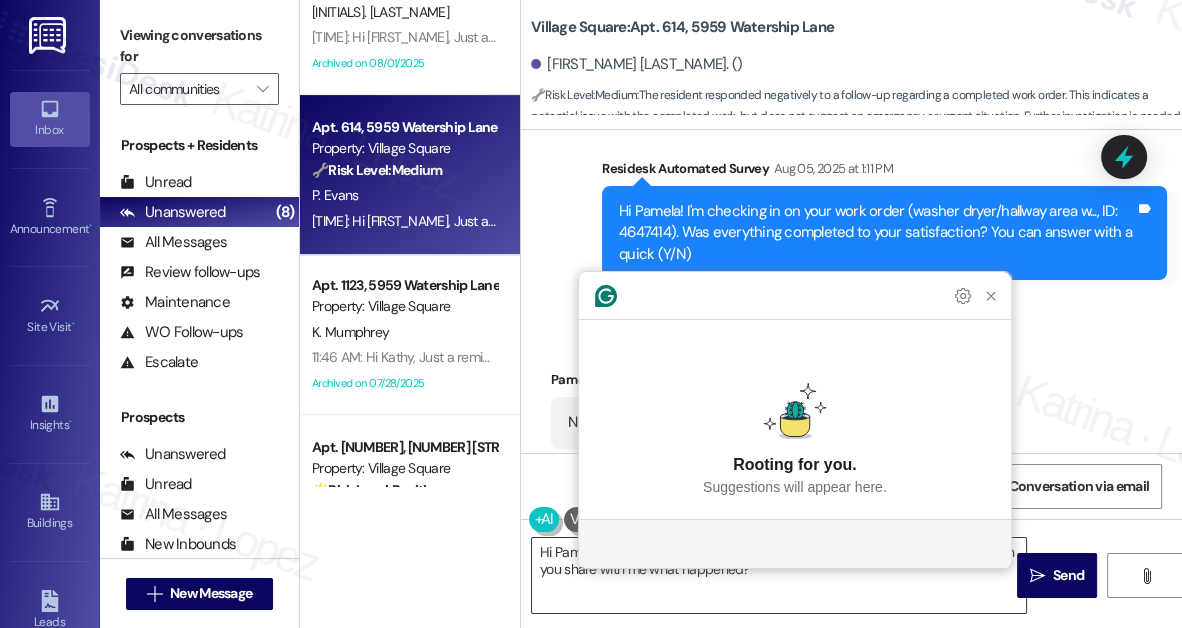 click on "Hi Pamela, I understand the work order wasn't completed to your satisfaction. Can you share with me what happened?" at bounding box center [779, 575] 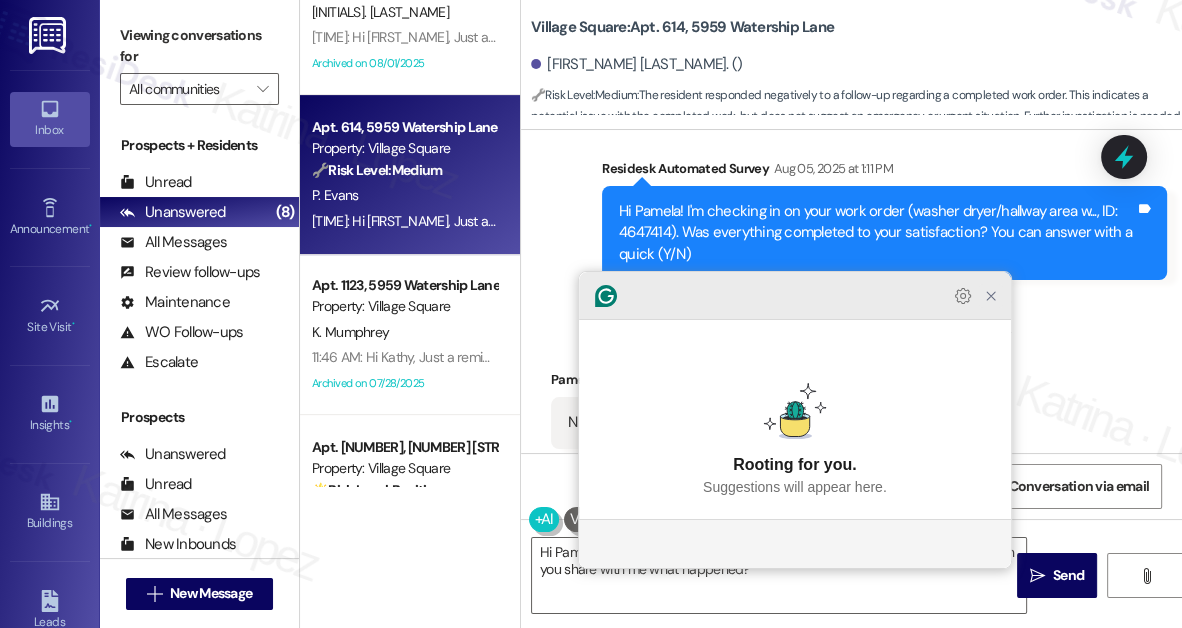 click 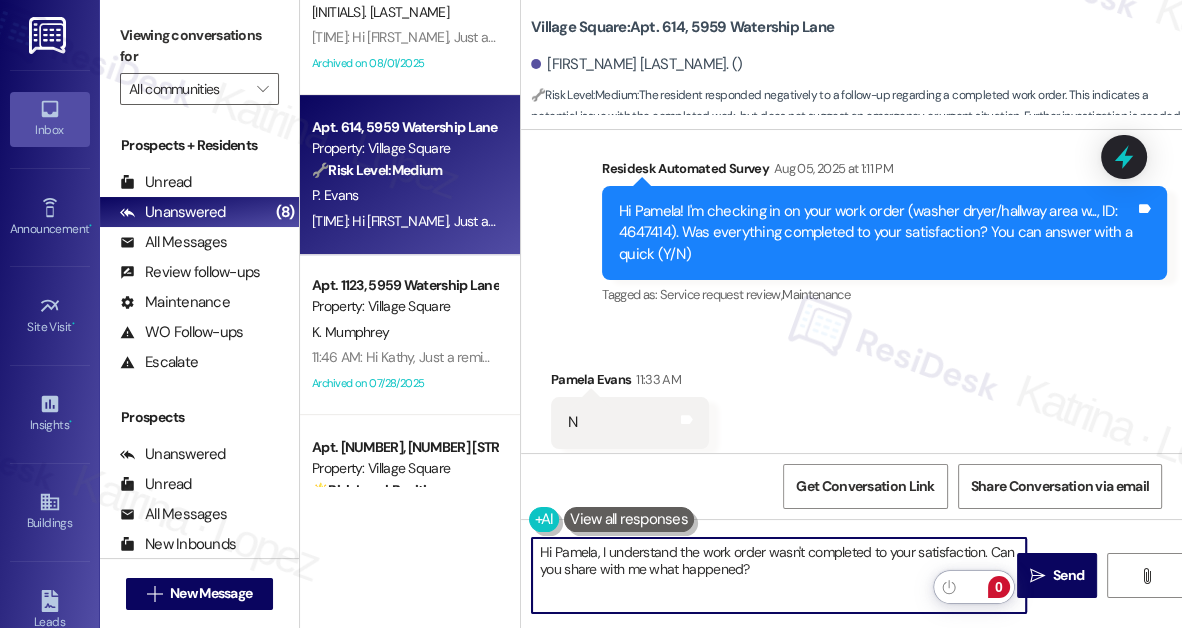 click on "Hi Pamela, I understand the work order wasn't completed to your satisfaction. Can you share with me what happened?" at bounding box center [779, 575] 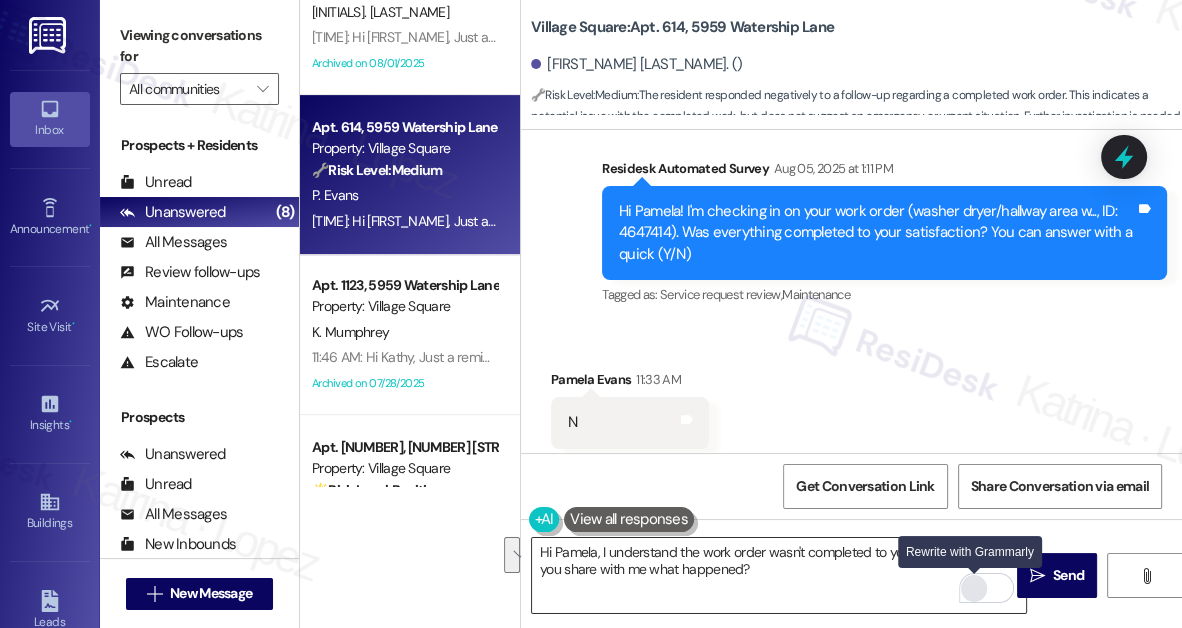 click at bounding box center (974, 588) 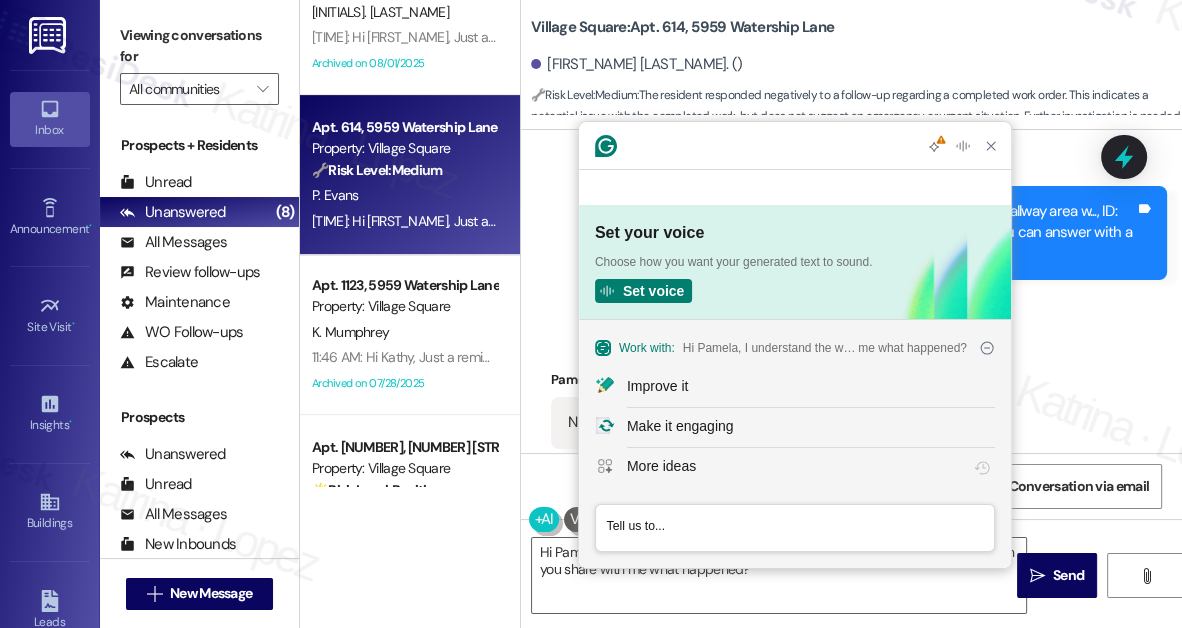 scroll, scrollTop: 0, scrollLeft: 0, axis: both 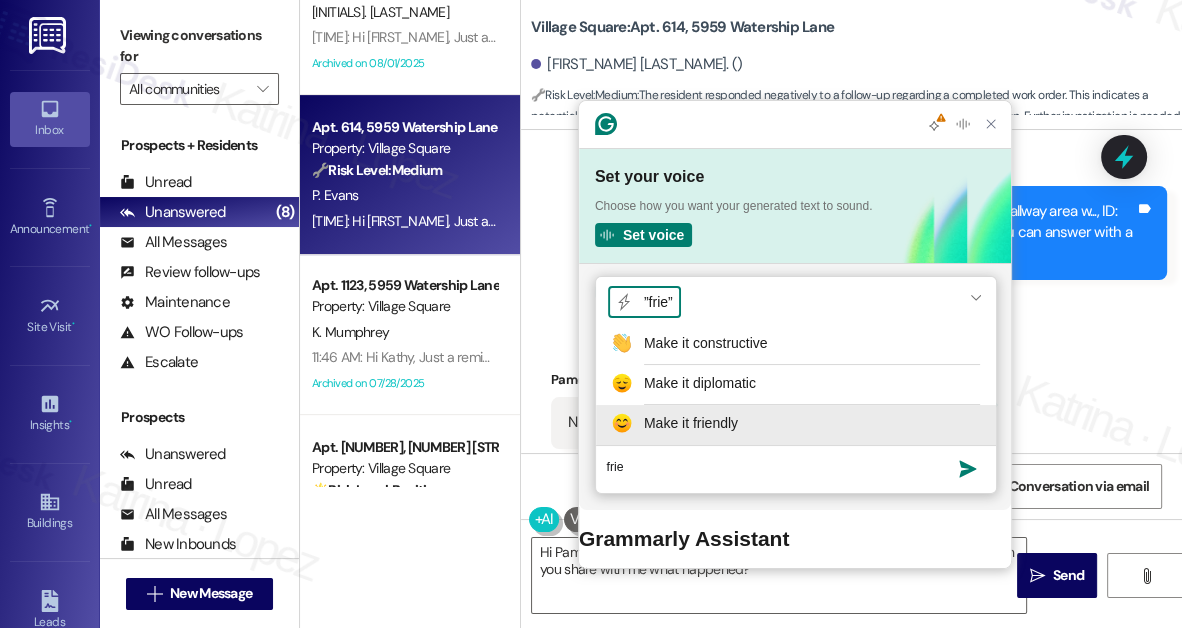 type on "frie" 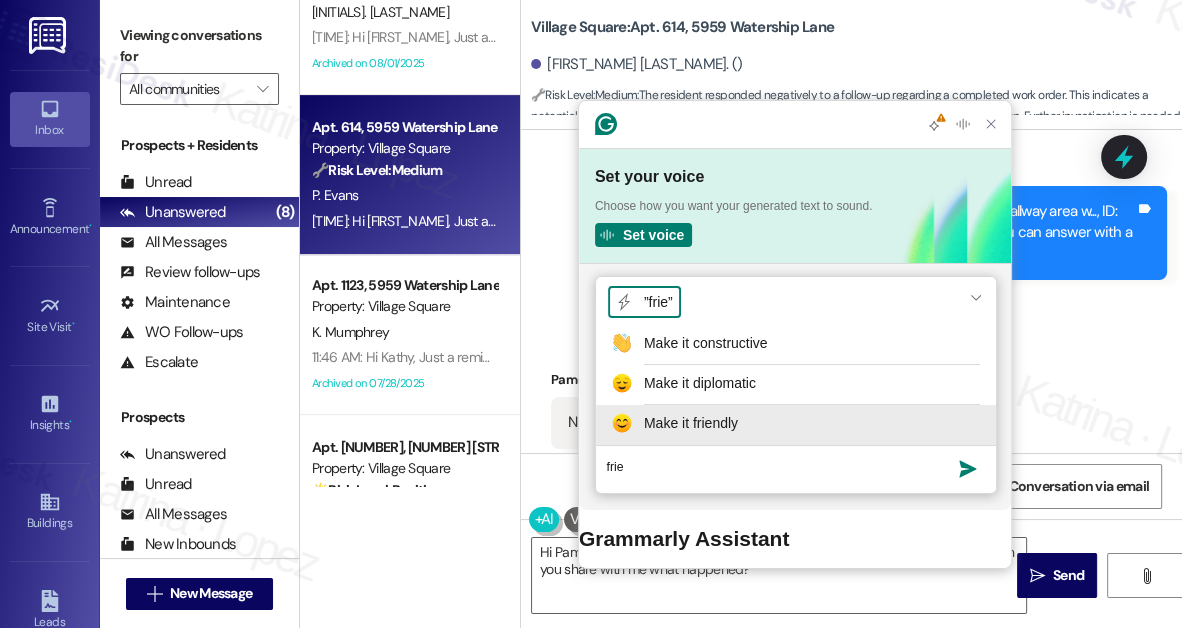 click on "Make it friendly" at bounding box center (691, 423) 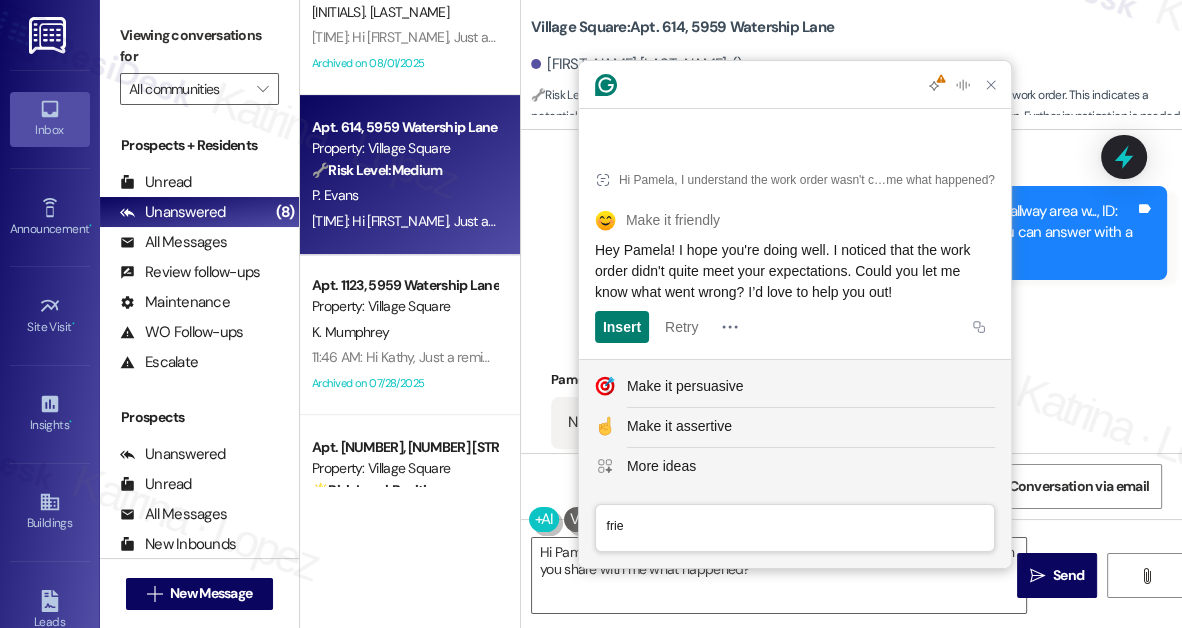 click on "Hey Pamela! I hope you're doing well. I noticed that the work order didn't quite meet your expectations. Could you let me know what went wrong? I’d love to help you out!" 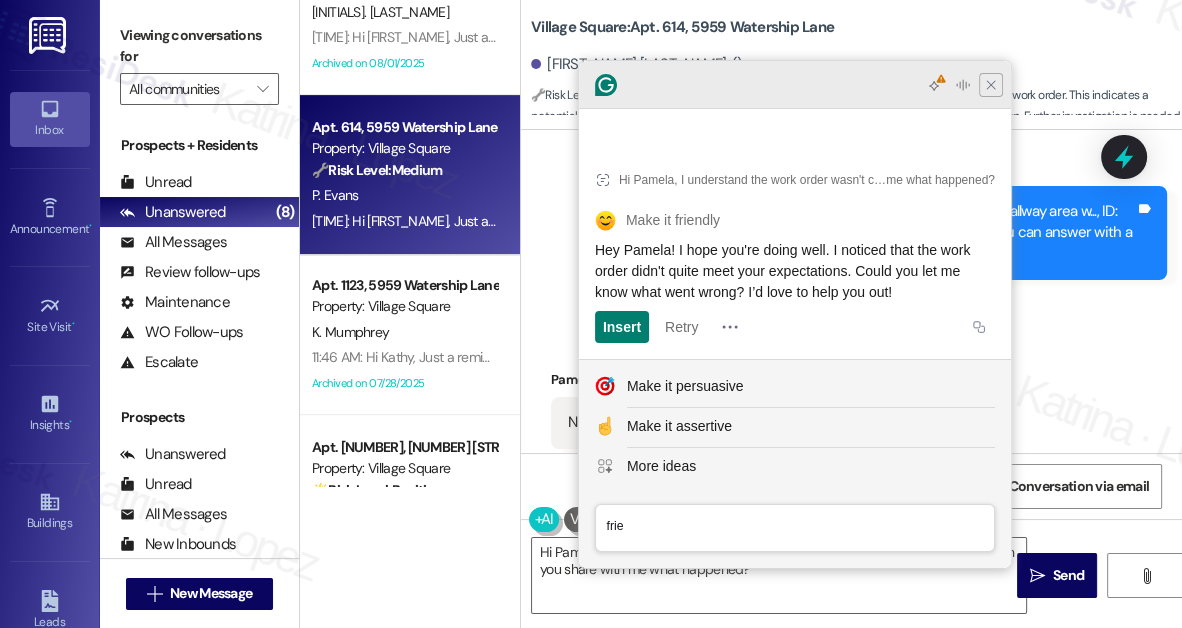 click 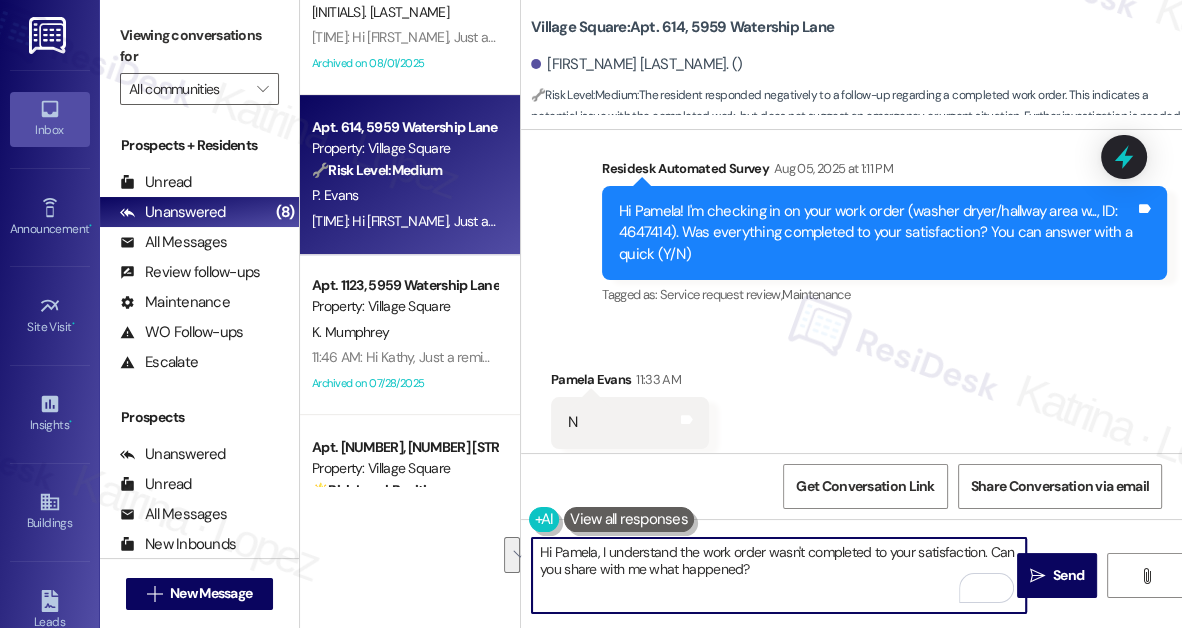 click on "Hi Pamela, I understand the work order wasn't completed to your satisfaction. Can you share with me what happened?" at bounding box center (779, 575) 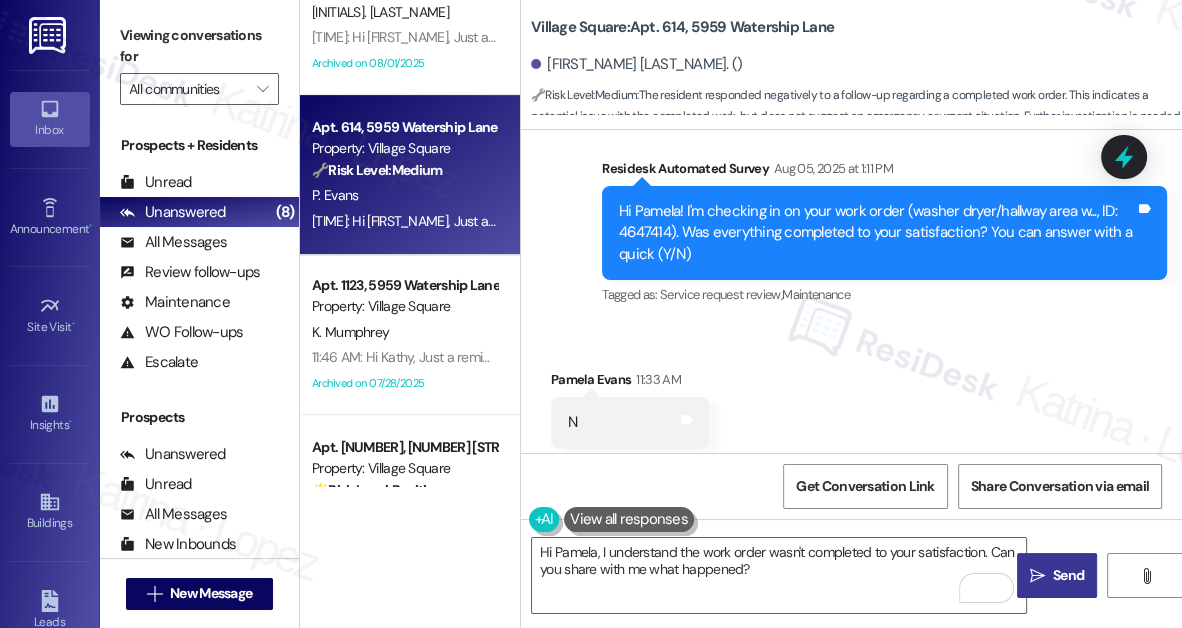 click on "Send" at bounding box center (1068, 575) 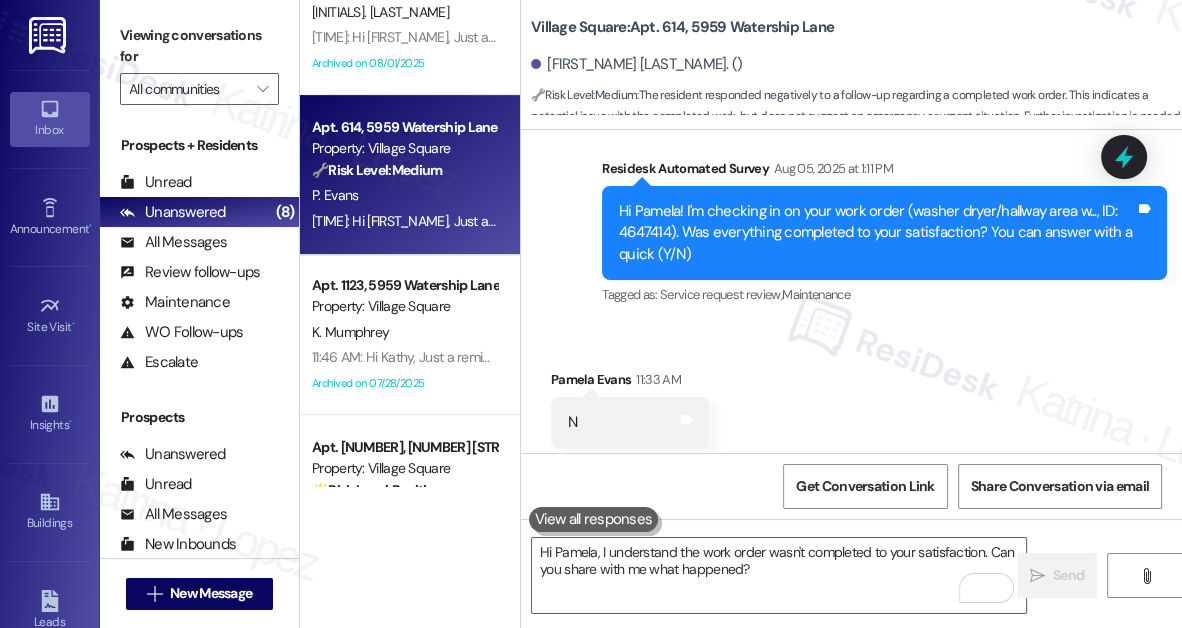 scroll, scrollTop: 18171, scrollLeft: 0, axis: vertical 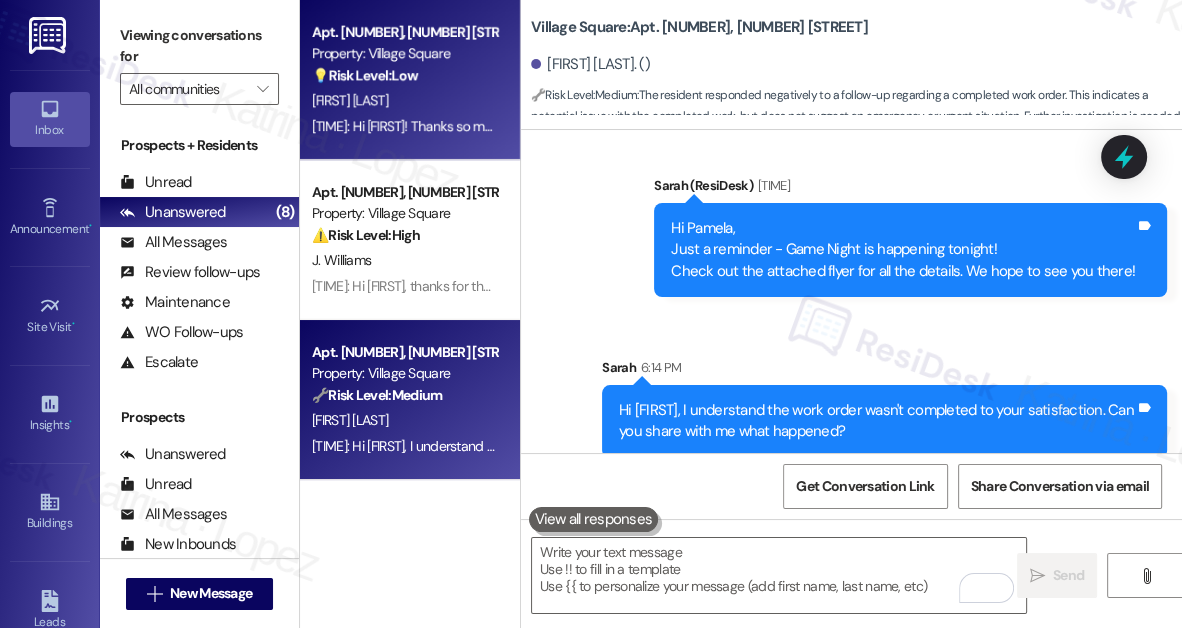 click on "💡  Risk Level:  Low" at bounding box center (365, 75) 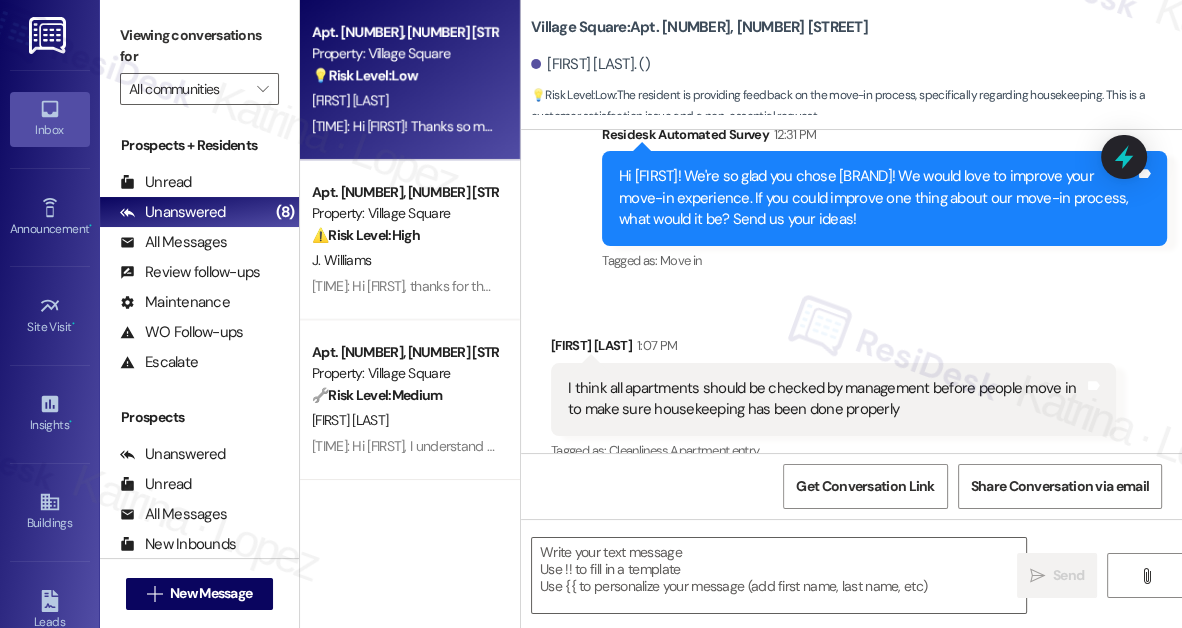 type on "Fetching suggested responses. Please feel free to read through the conversation in the meantime." 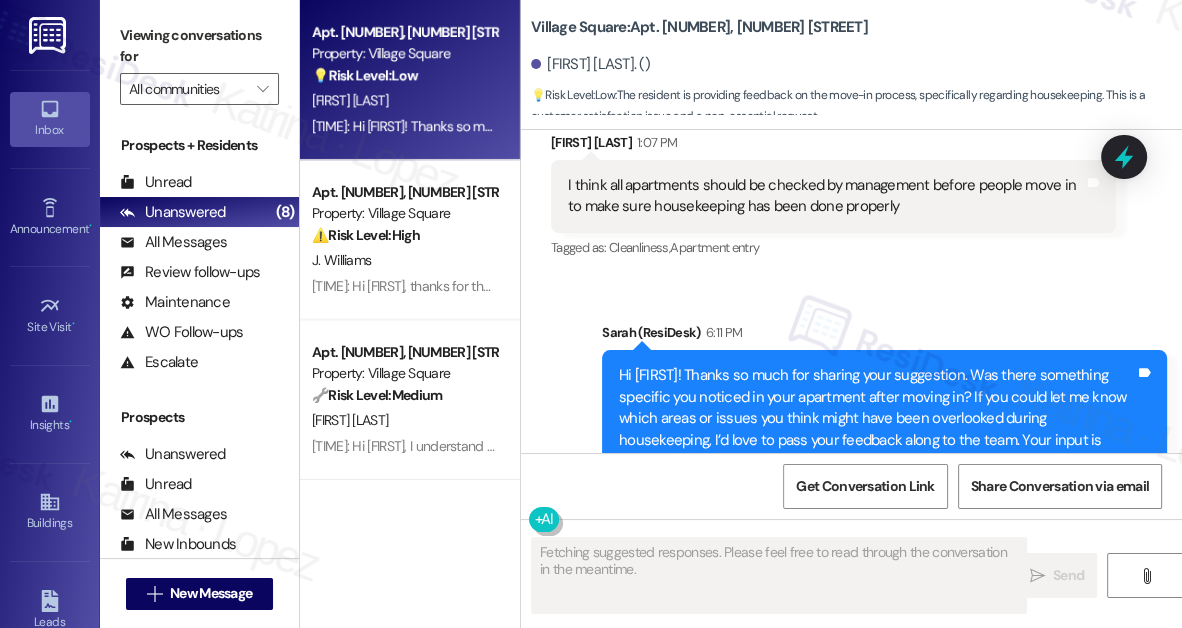 scroll, scrollTop: 650, scrollLeft: 0, axis: vertical 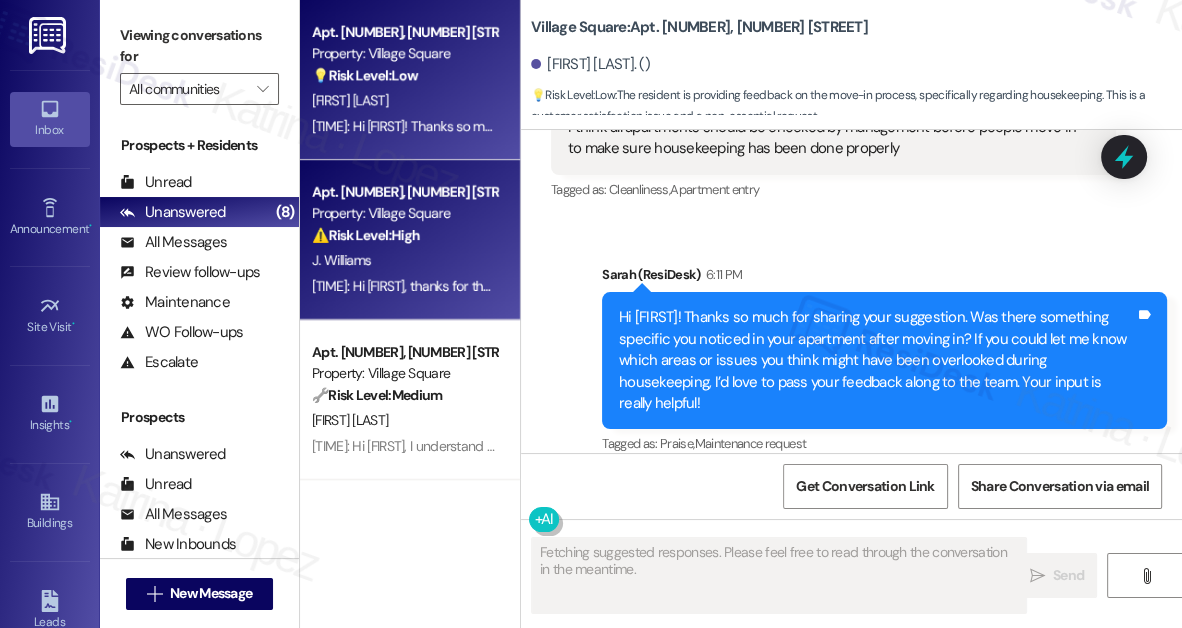click on "⚠️  Risk Level:  High" at bounding box center [366, 235] 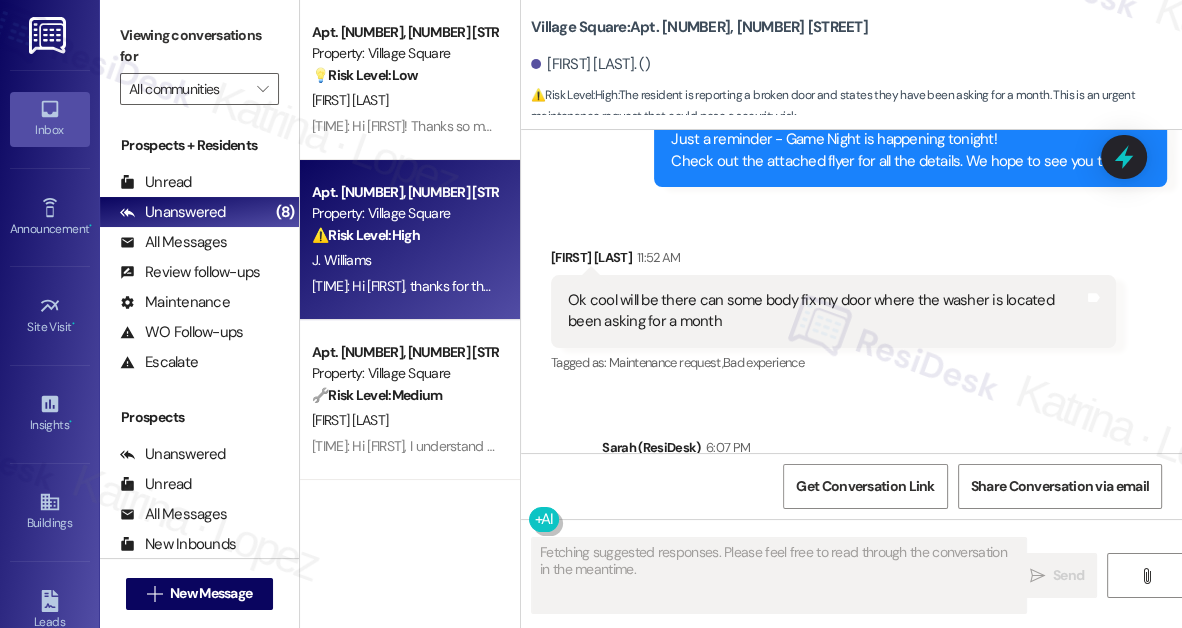 scroll, scrollTop: 34953, scrollLeft: 0, axis: vertical 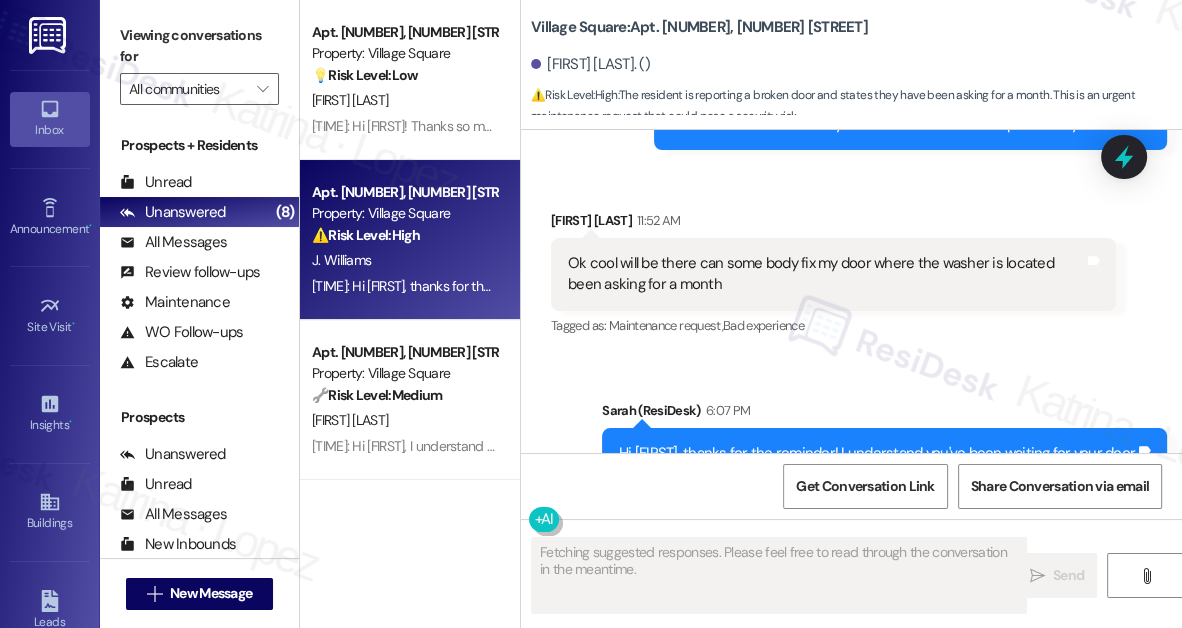 click on "Hi Joe, thanks for the reminder! I understand you've been waiting for your door to be fixed. Have you submitted a work order for it? If so, can you please provide the service request number? Tags and notes" at bounding box center [884, 475] 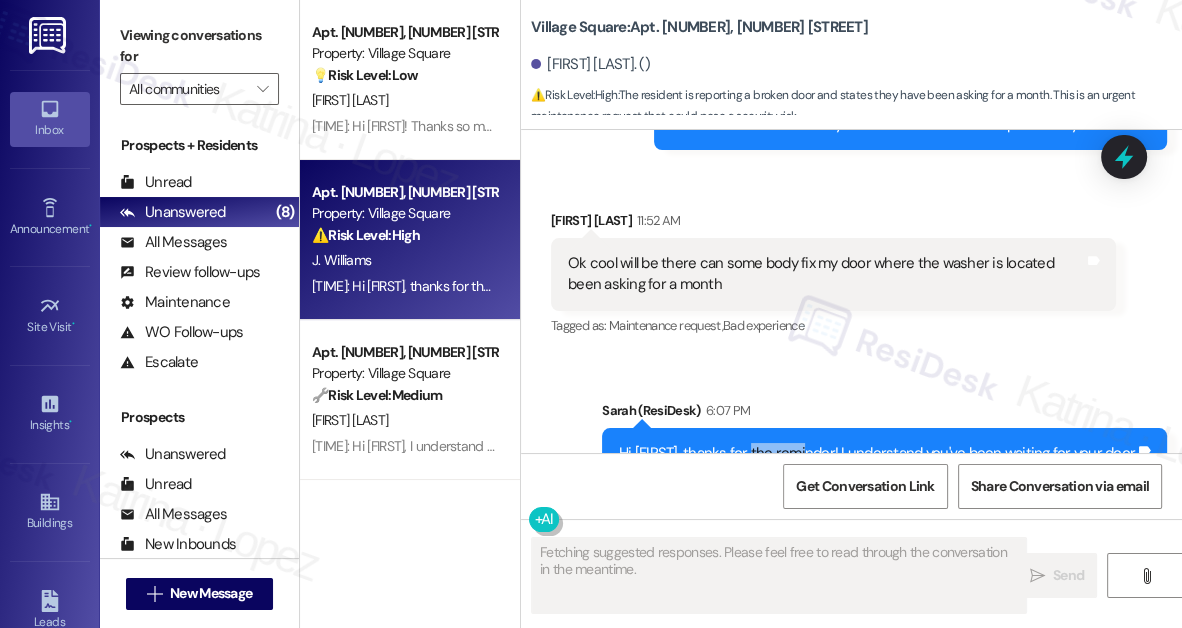 click on "Hi Joe, thanks for the reminder! I understand you've been waiting for your door to be fixed. Have you submitted a work order for it? If so, can you please provide the service request number? Tags and notes" at bounding box center [884, 475] 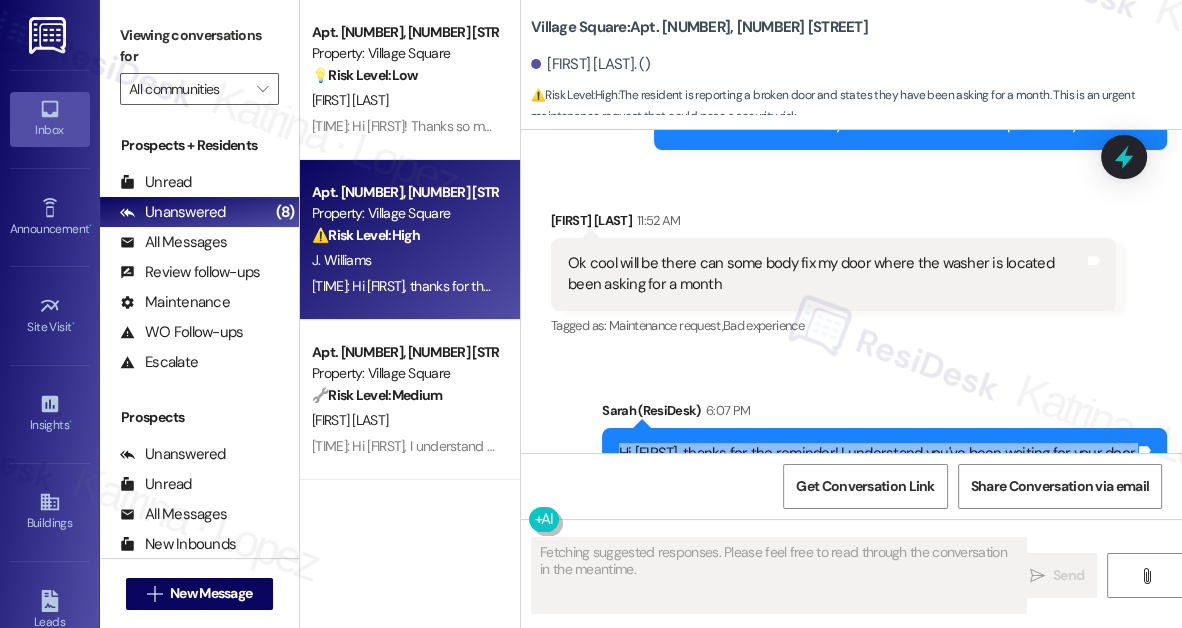 click on "Hi Joe, thanks for the reminder! I understand you've been waiting for your door to be fixed. Have you submitted a work order for it? If so, can you please provide the service request number? Tags and notes" at bounding box center (884, 475) 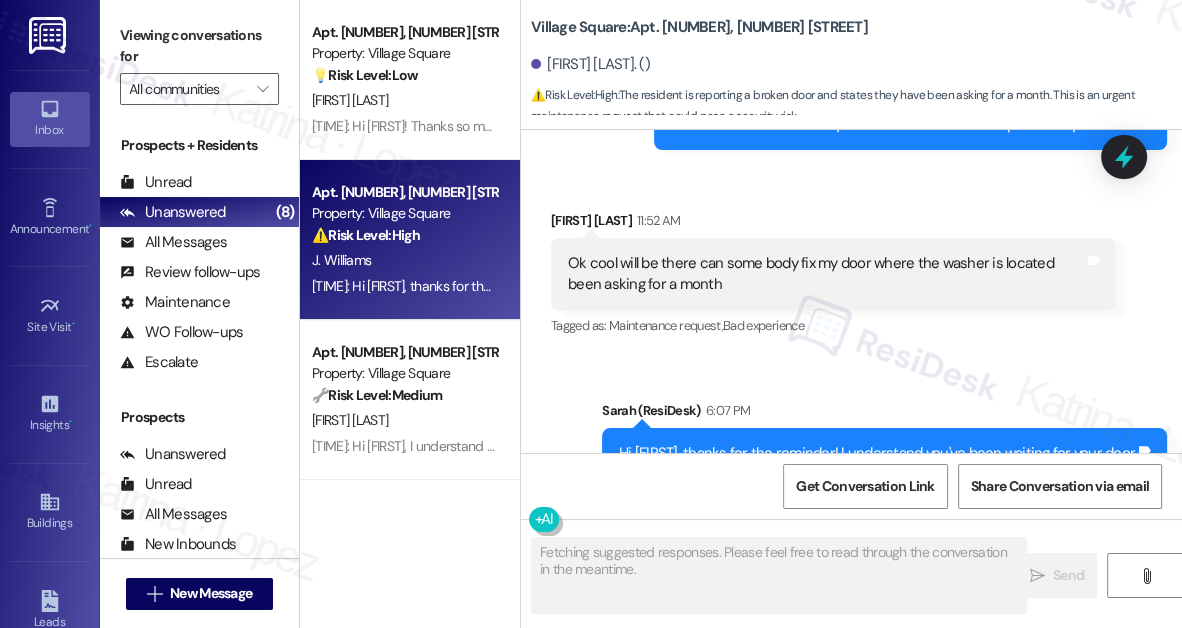 click on "Ok cool will be there can some body fix my door where the washer is located been asking for a month" at bounding box center [826, 274] 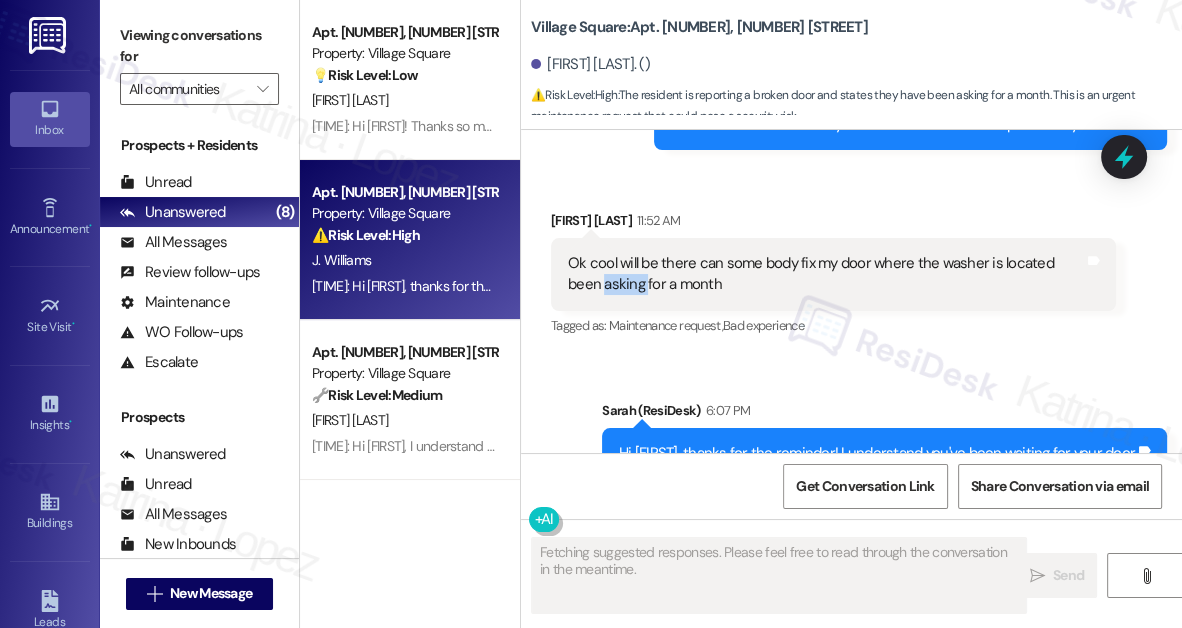 click on "Ok cool will be there can some body fix my door where the washer is located been asking for a month" at bounding box center [826, 274] 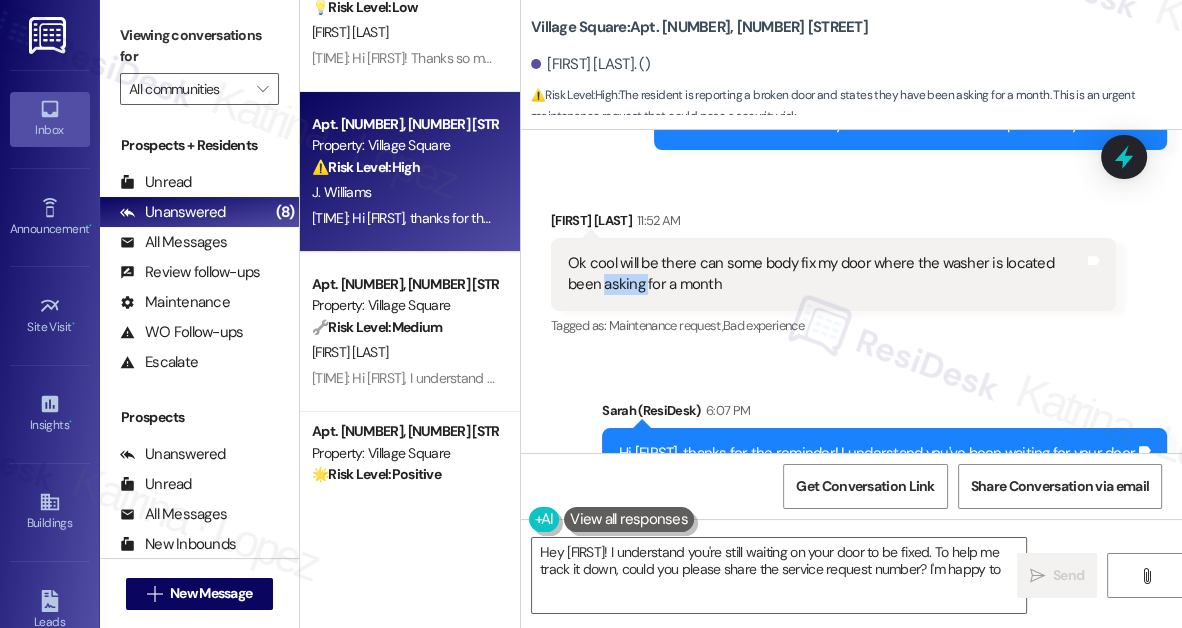 scroll, scrollTop: 181, scrollLeft: 0, axis: vertical 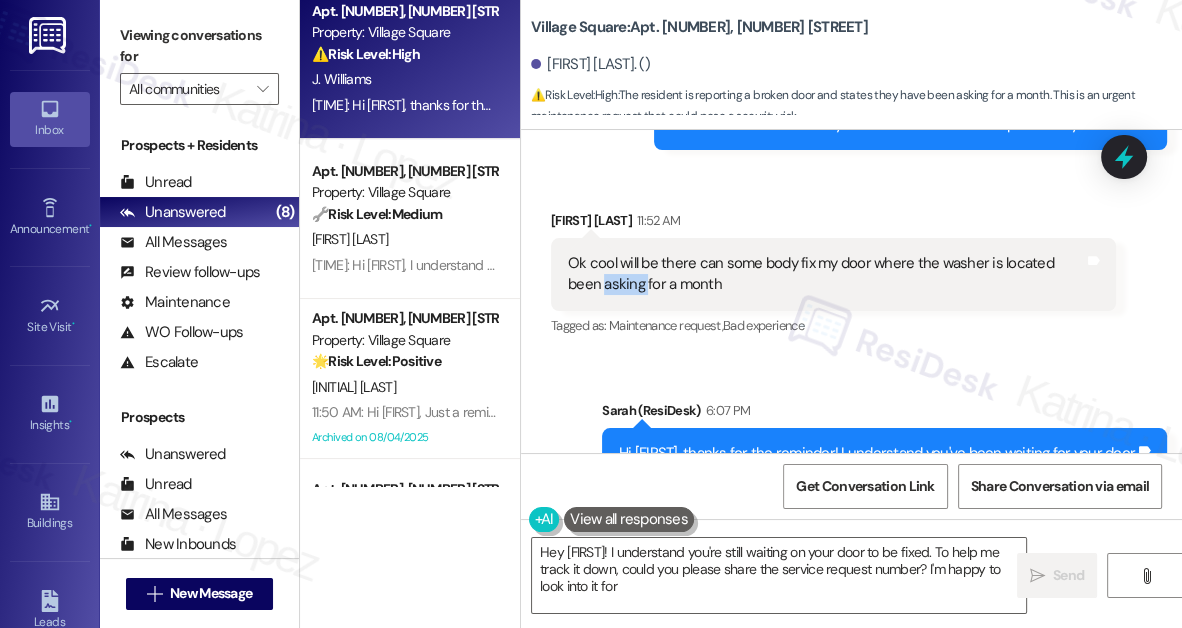 type on "Hey Joe! I understand you're still waiting on your door to be fixed. To help me track it down, could you please share the service request number? I'm happy to look into it for you!" 